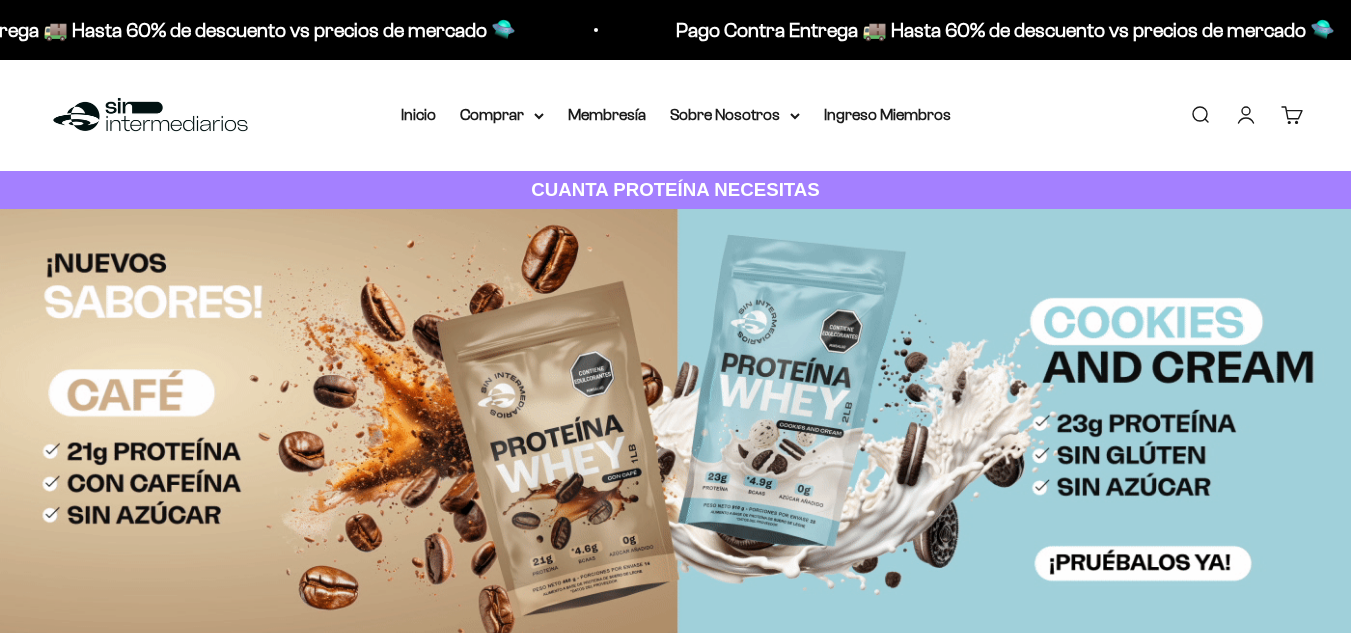 scroll, scrollTop: 0, scrollLeft: 0, axis: both 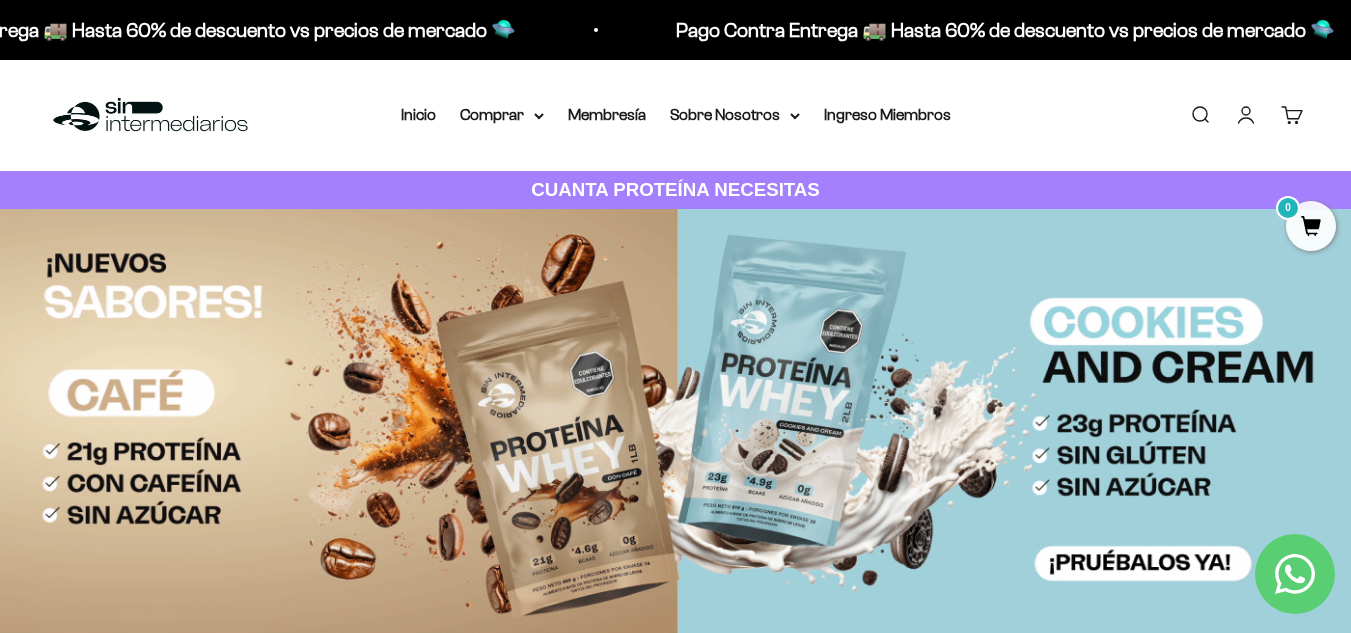 click on "Iniciar sesión" at bounding box center [1246, 115] 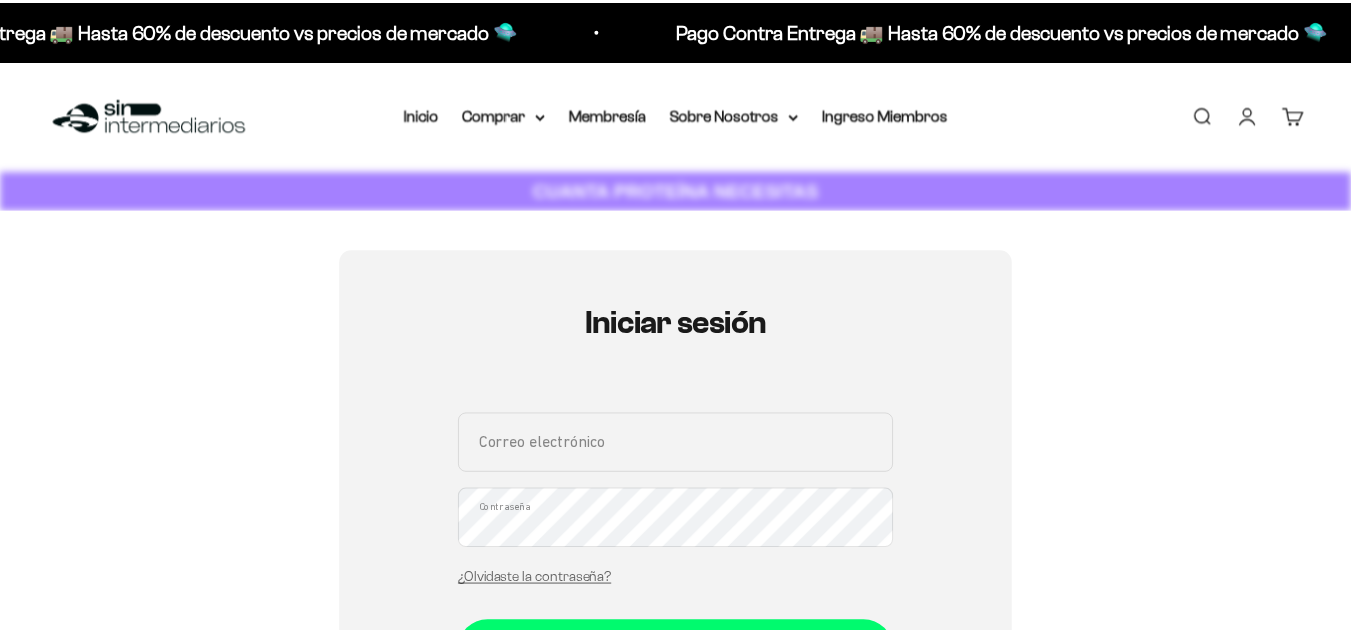 scroll, scrollTop: 0, scrollLeft: 0, axis: both 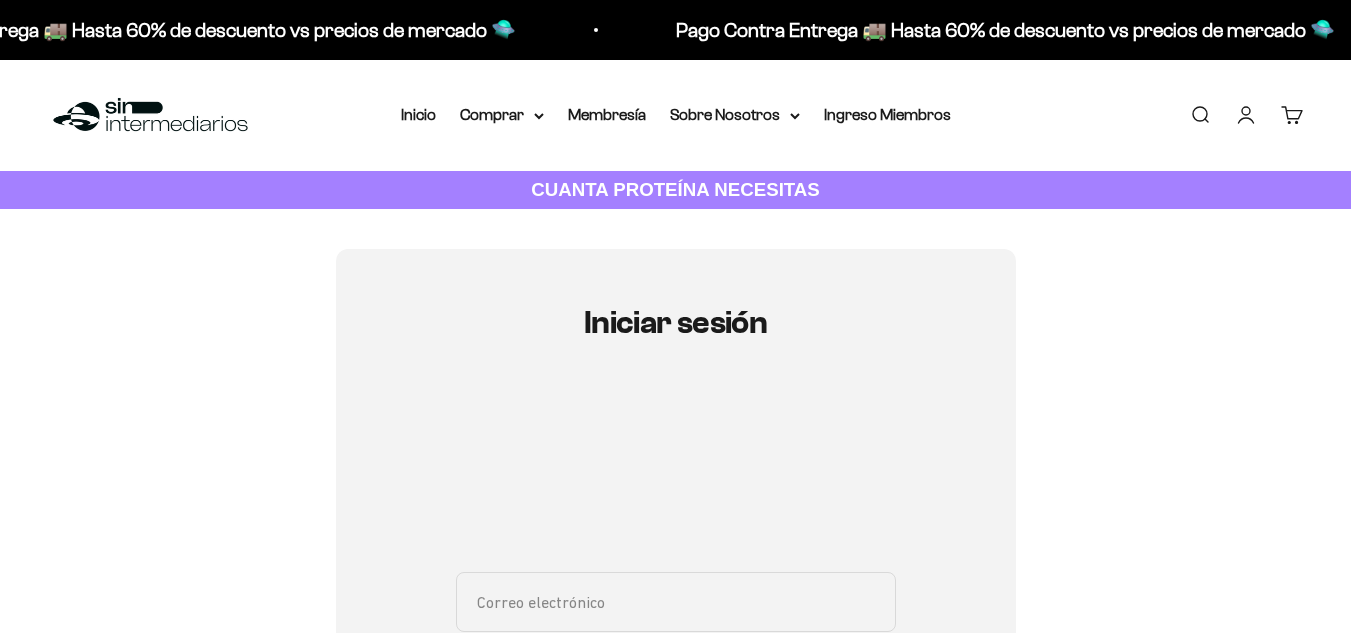 type on "[EMAIL]" 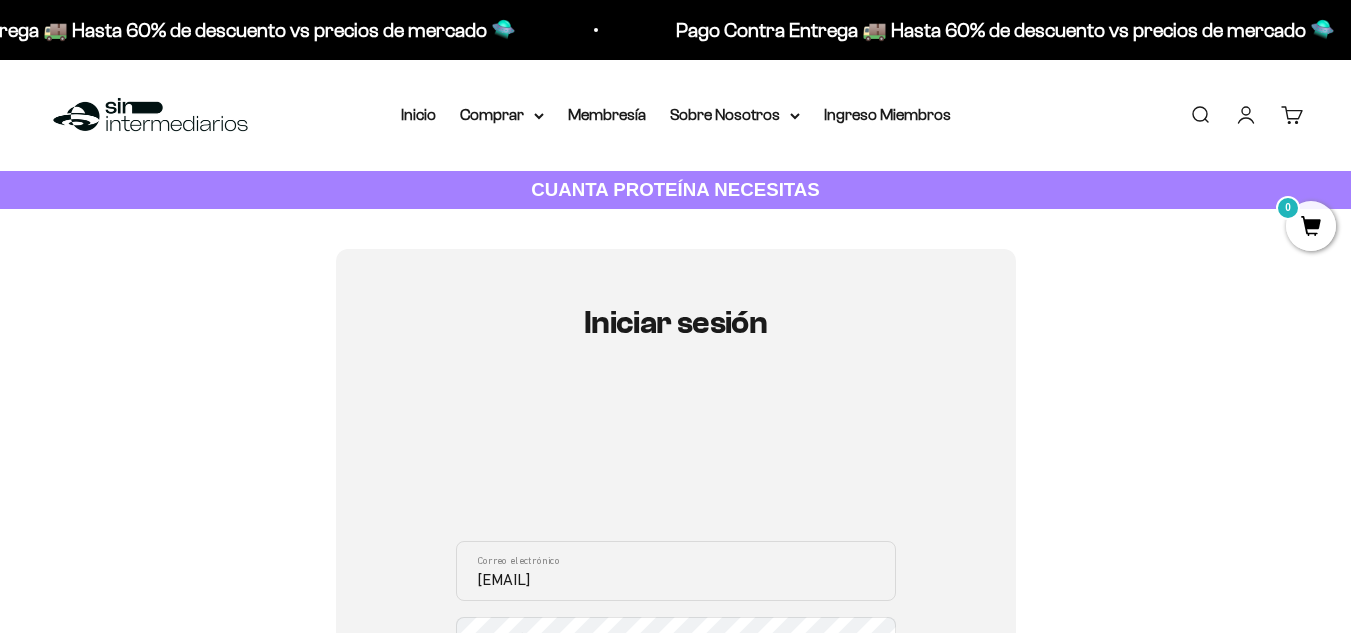 scroll, scrollTop: 553, scrollLeft: 0, axis: vertical 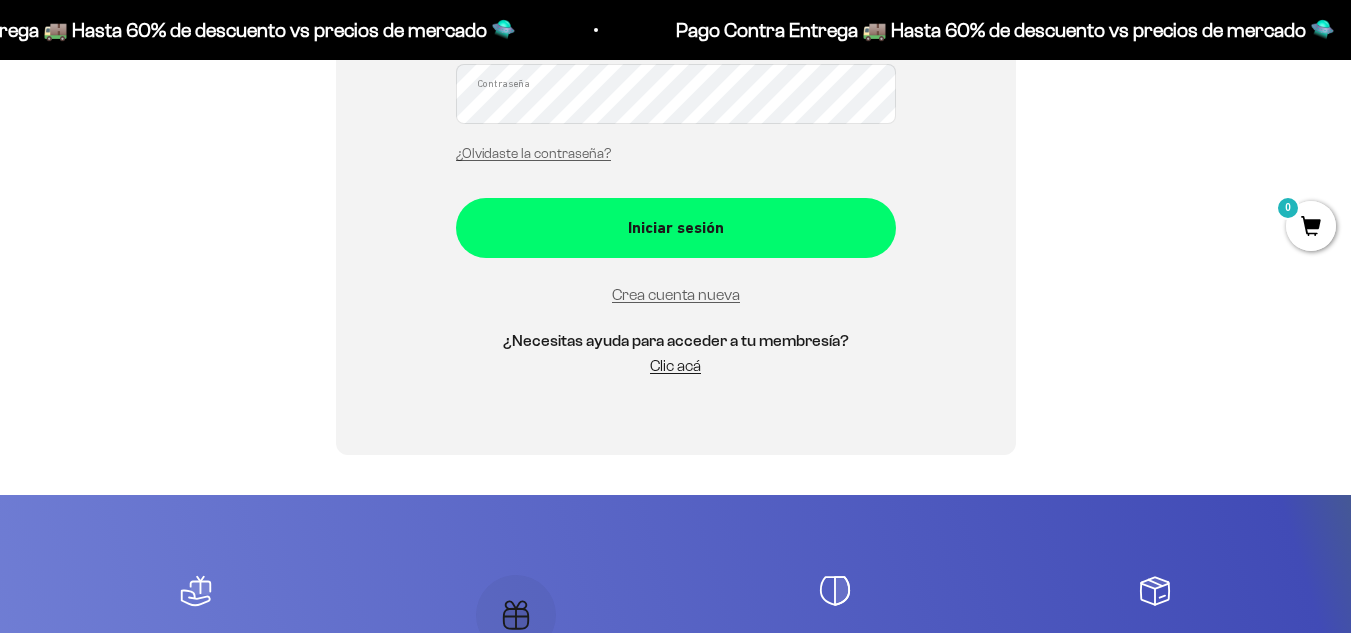 click on "Ir al contenido
Pago Contra Entrega 🚚 Hasta 60% de descuento vs precios de mercado 🛸
Pago Contra Entrega 🚚 Hasta 60% de descuento vs precios de mercado 🛸
Pago Contra Entrega 🚚 Hasta 60% de descuento vs precios de mercado 🛸
Pago Contra Entrega 🚚 Hasta 60% de descuento vs precios de mercado 🛸
Pago Contra Entrega 🚚 Hasta 60% de descuento vs precios de mercado 🛸
Pago Contra Entrega 🚚 Hasta 60% de descuento vs precios de mercado 🛸
Pago Contra Entrega 🚚 Hasta 60% de descuento vs precios de mercado 🛸
Pago Contra Entrega 🚚 Hasta 60% de descuento vs precios de mercado 🛸" at bounding box center (675, 557) 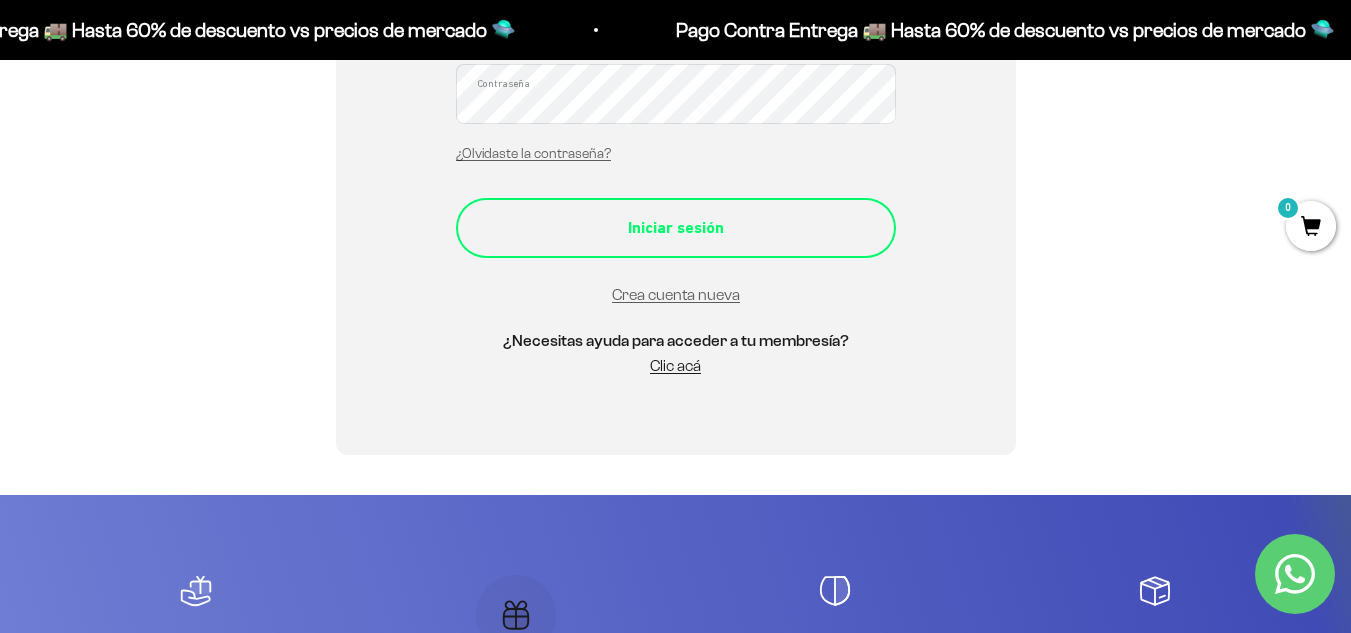 click on "Iniciar sesión" at bounding box center (676, 228) 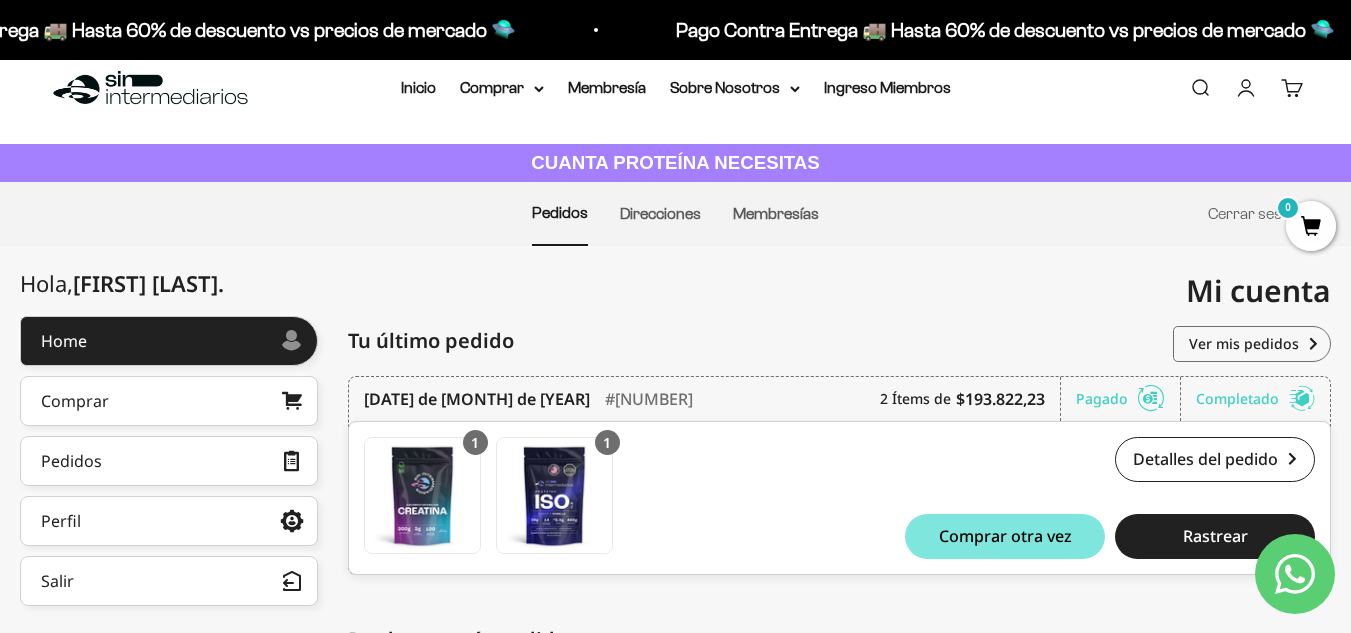 scroll, scrollTop: 0, scrollLeft: 0, axis: both 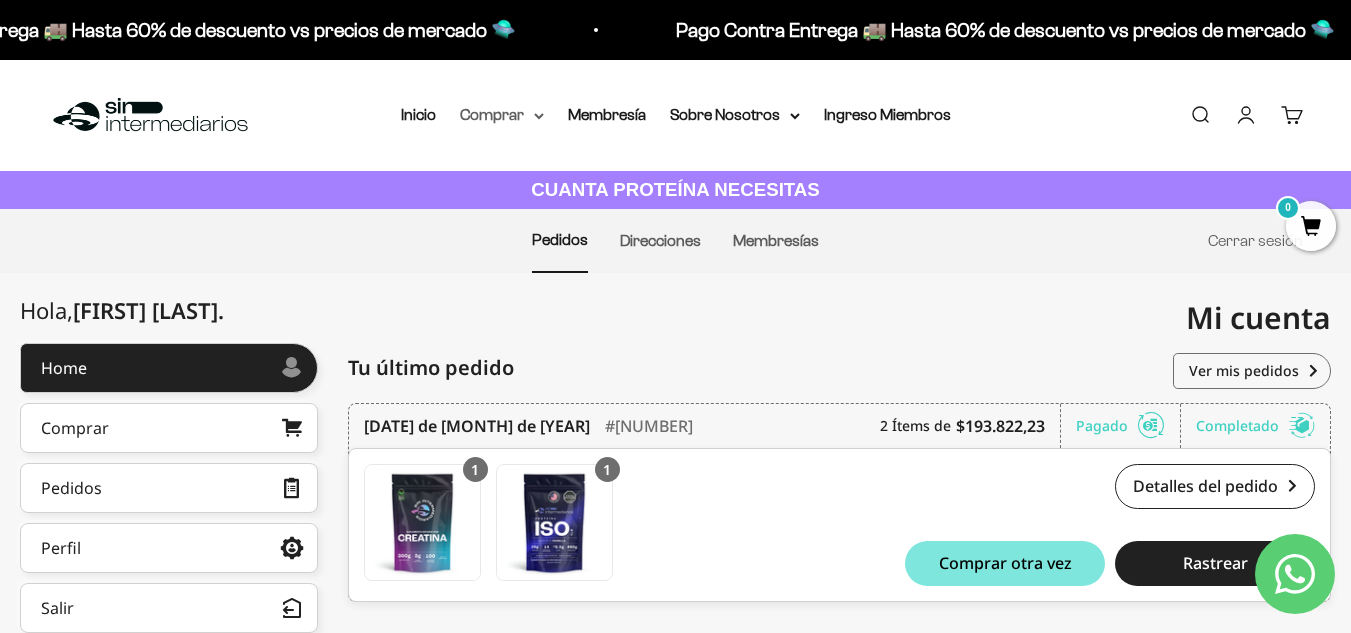click on "Comprar" at bounding box center [502, 115] 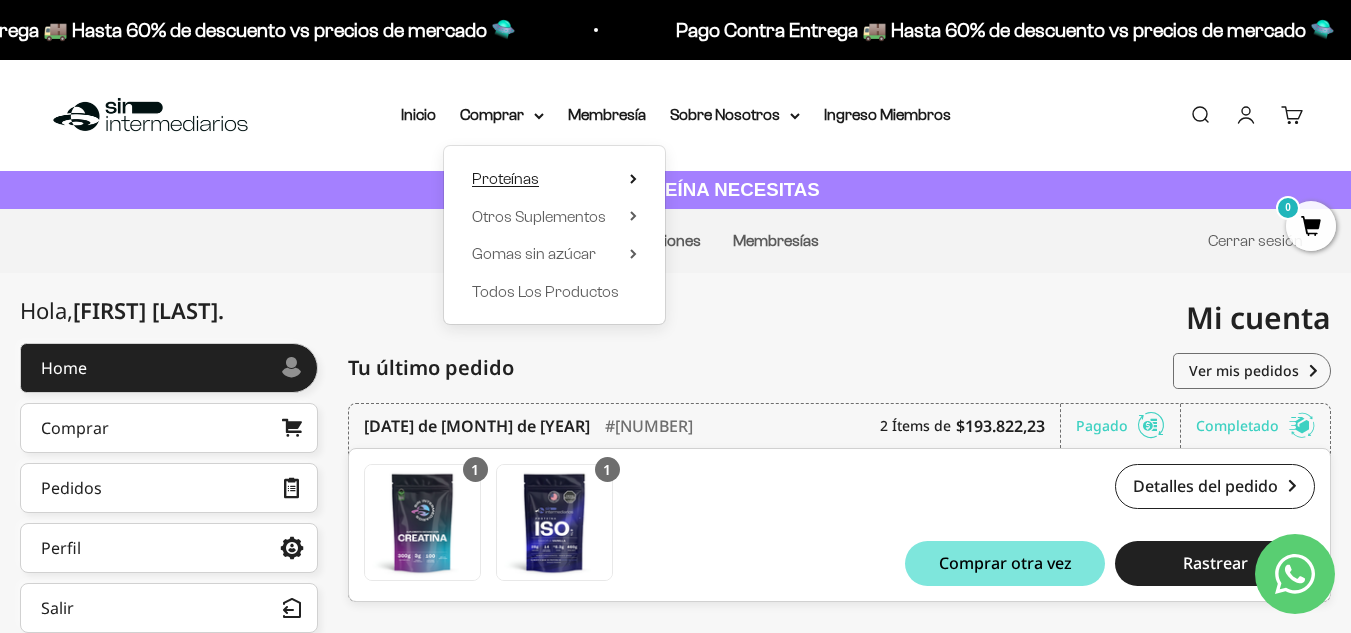 click on "Proteínas" at bounding box center (554, 179) 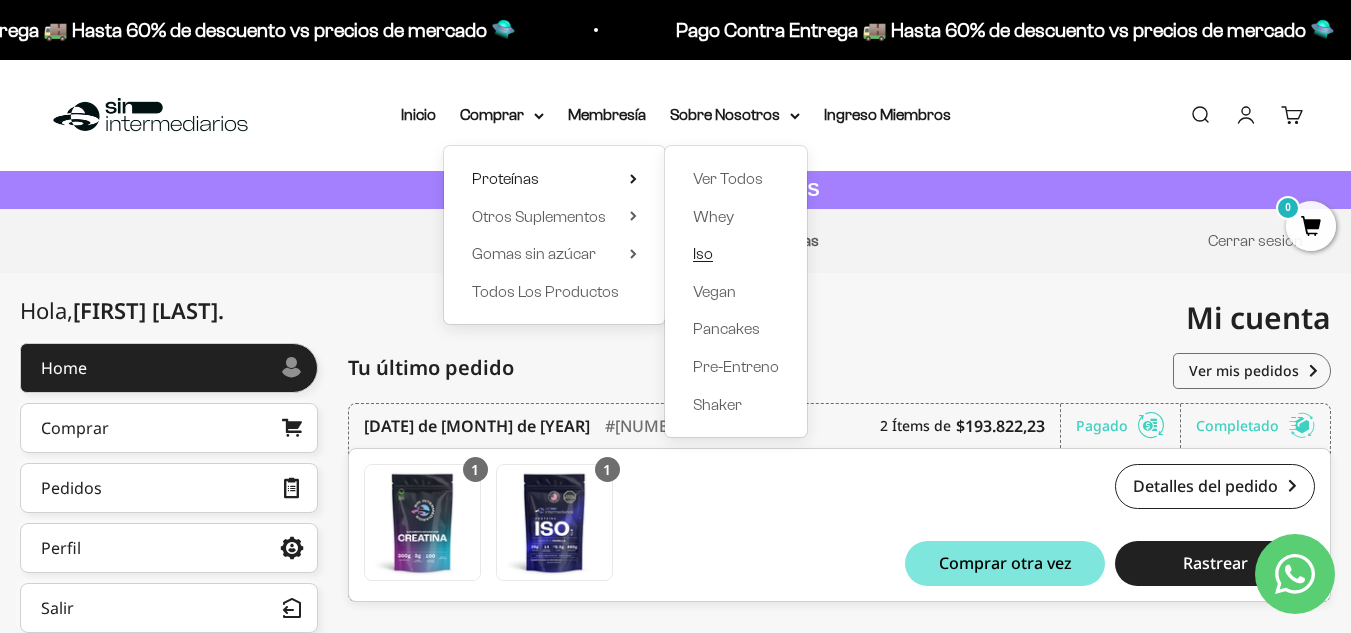 click on "Iso" at bounding box center [736, 254] 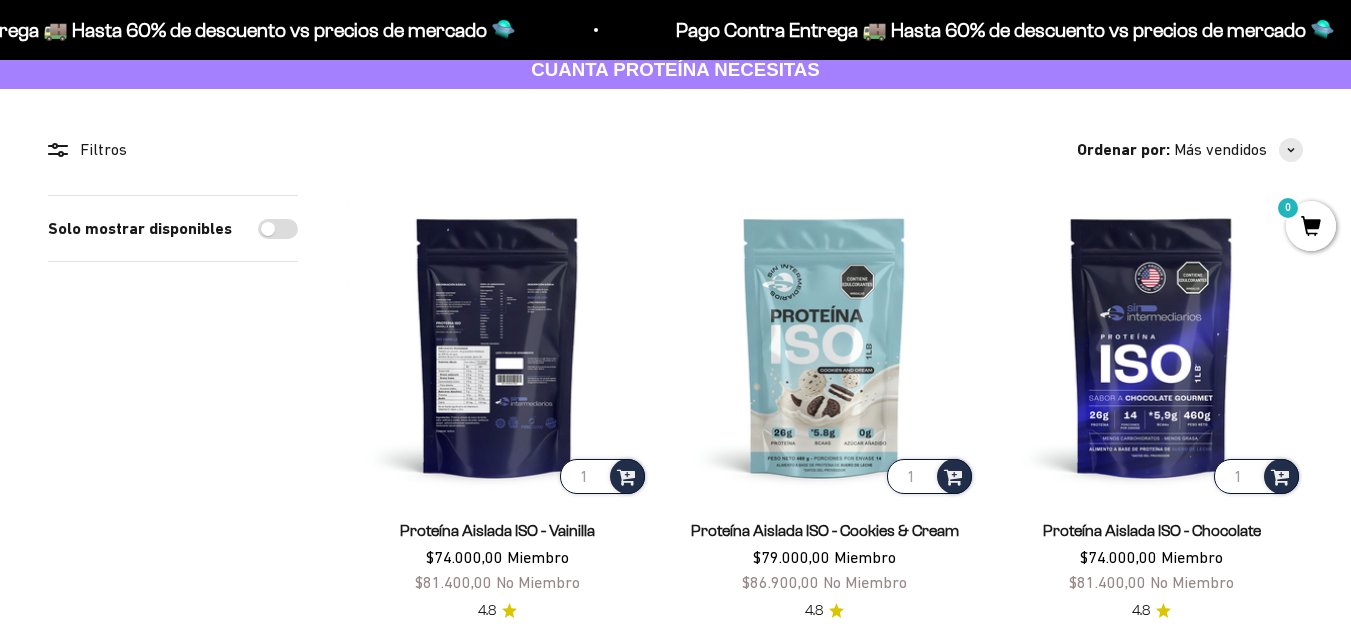 scroll, scrollTop: 120, scrollLeft: 0, axis: vertical 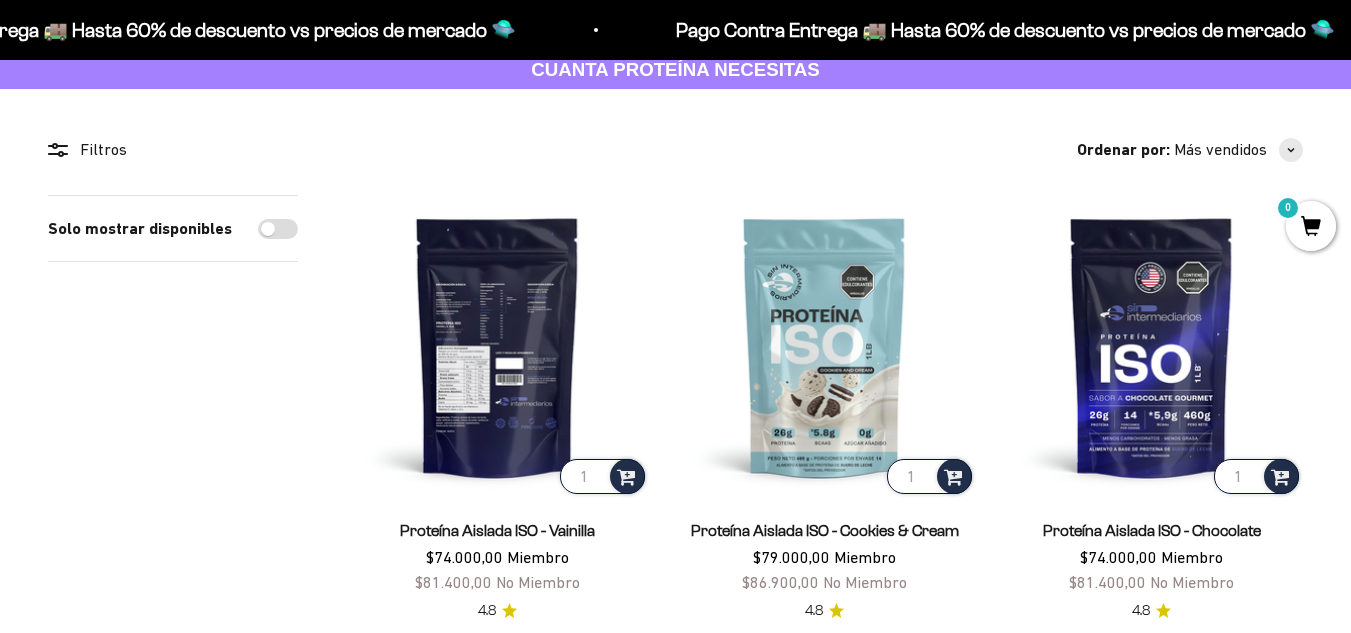 click at bounding box center [497, 346] 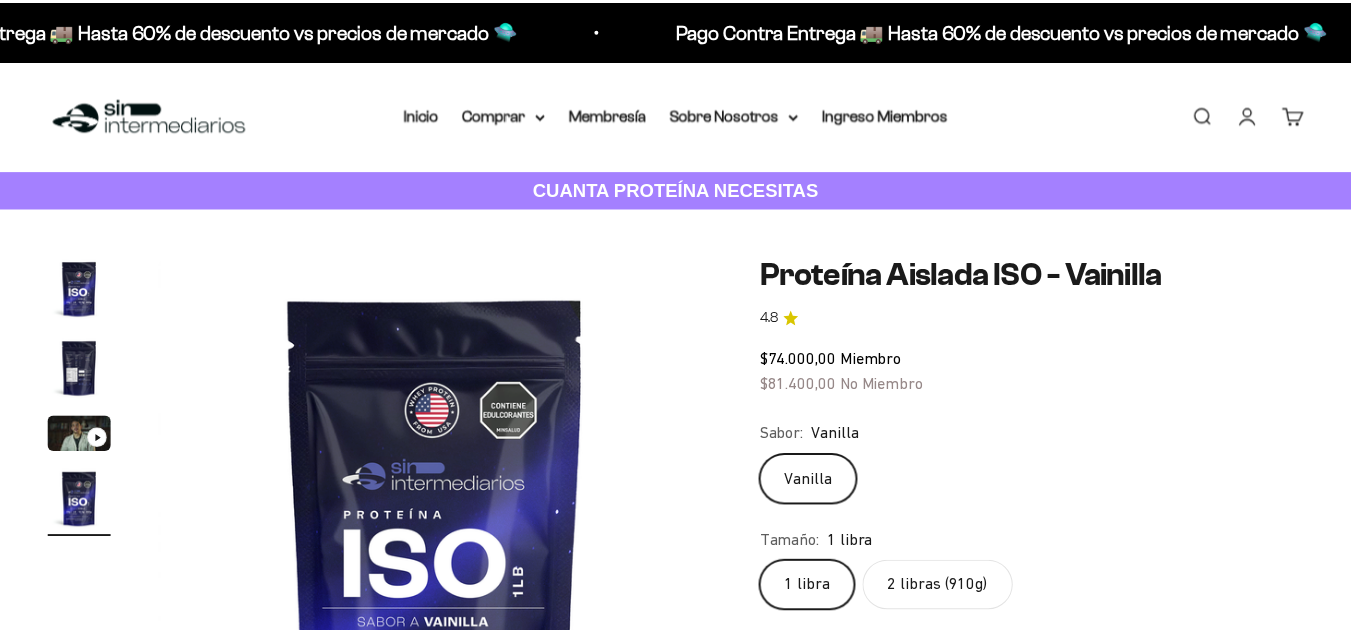 scroll, scrollTop: 0, scrollLeft: 0, axis: both 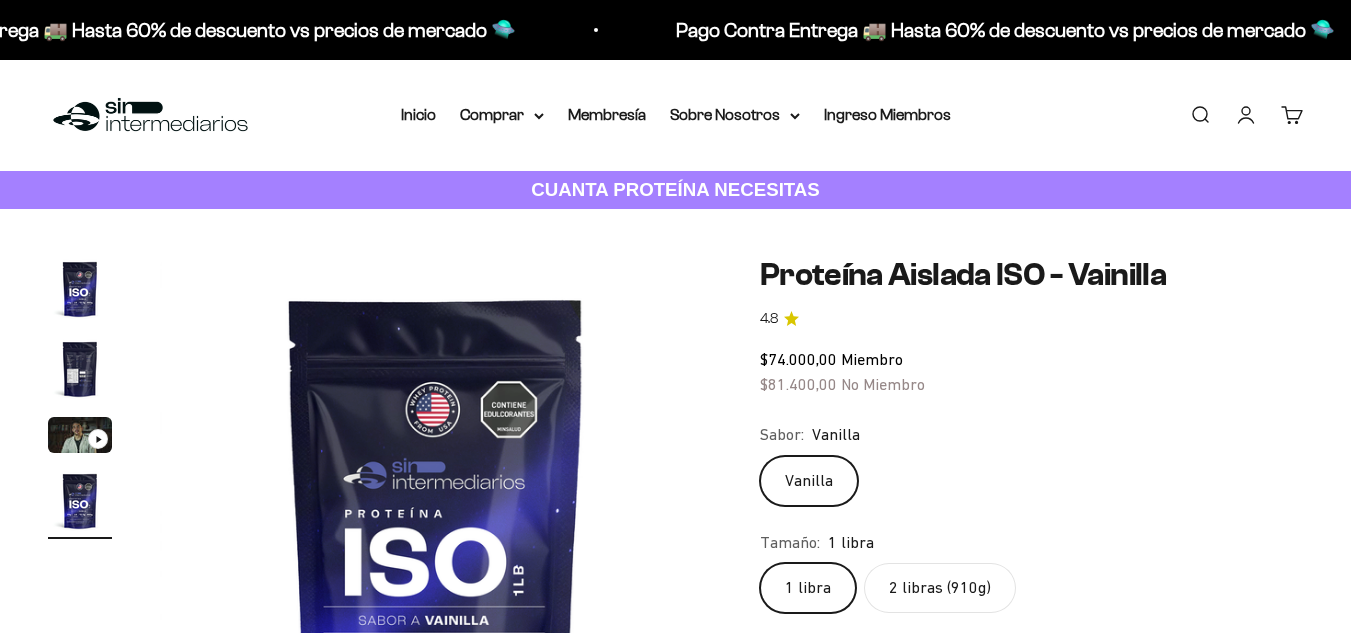 click on "2 libras (910g)" 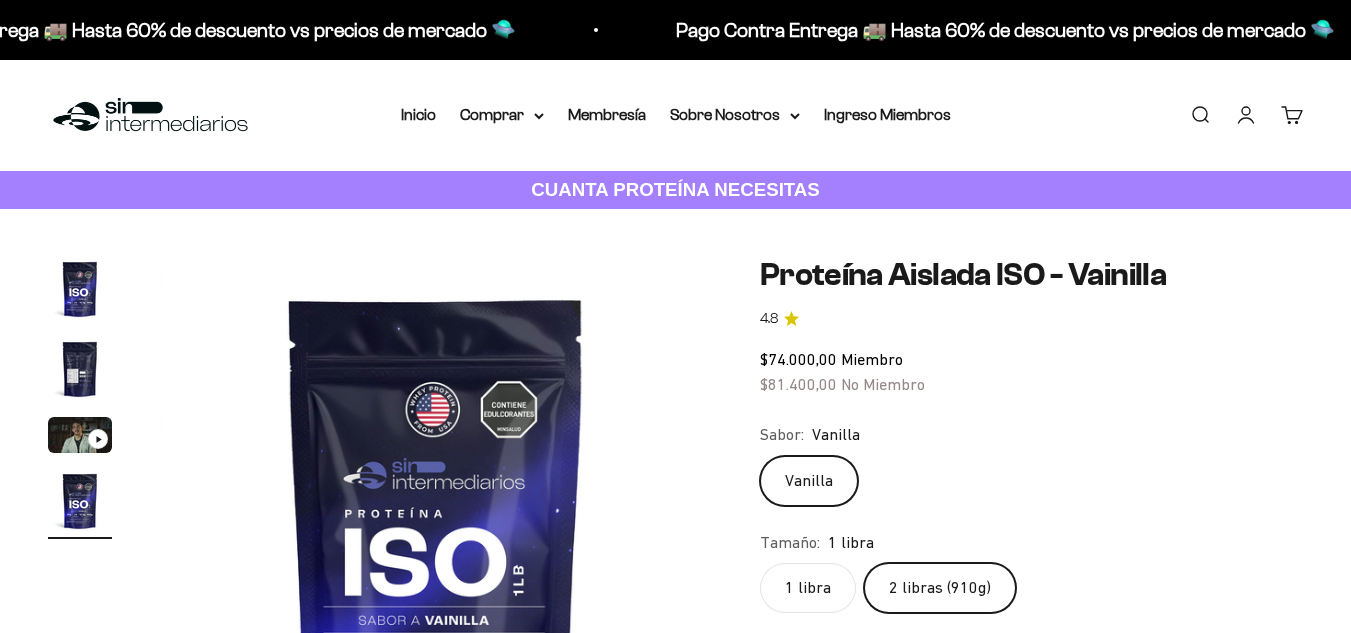 click on "1 libra" at bounding box center [759, 562] 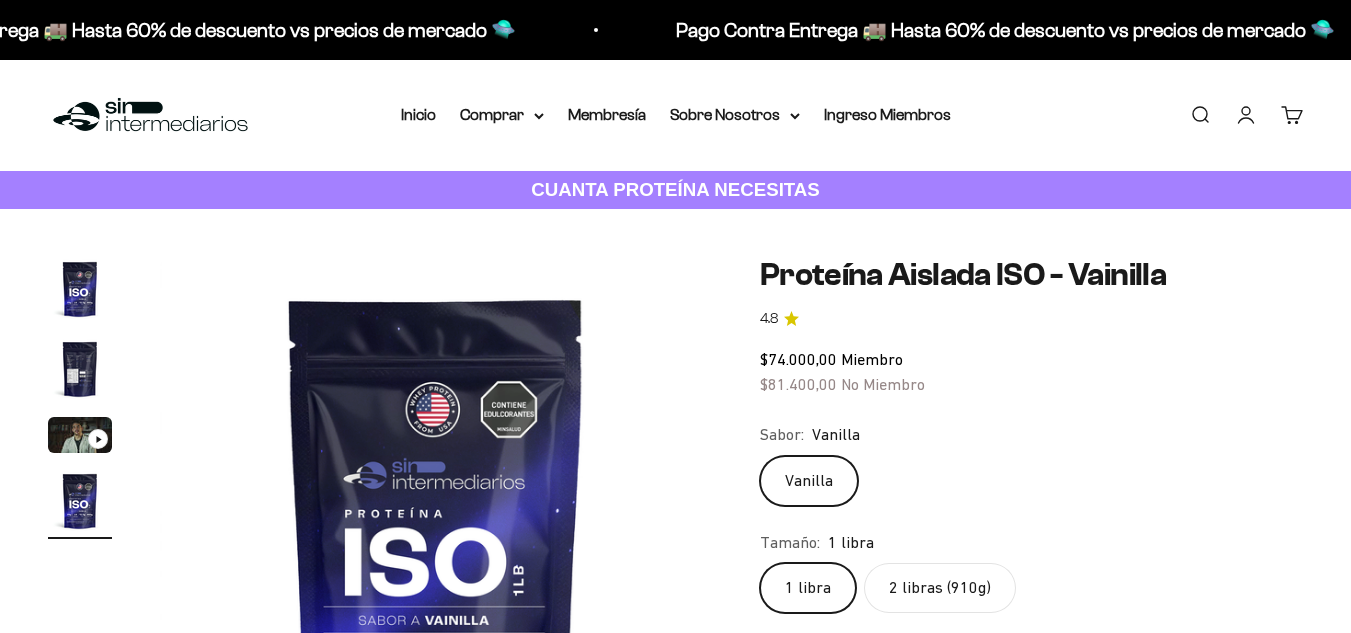 scroll, scrollTop: 0, scrollLeft: 1691, axis: horizontal 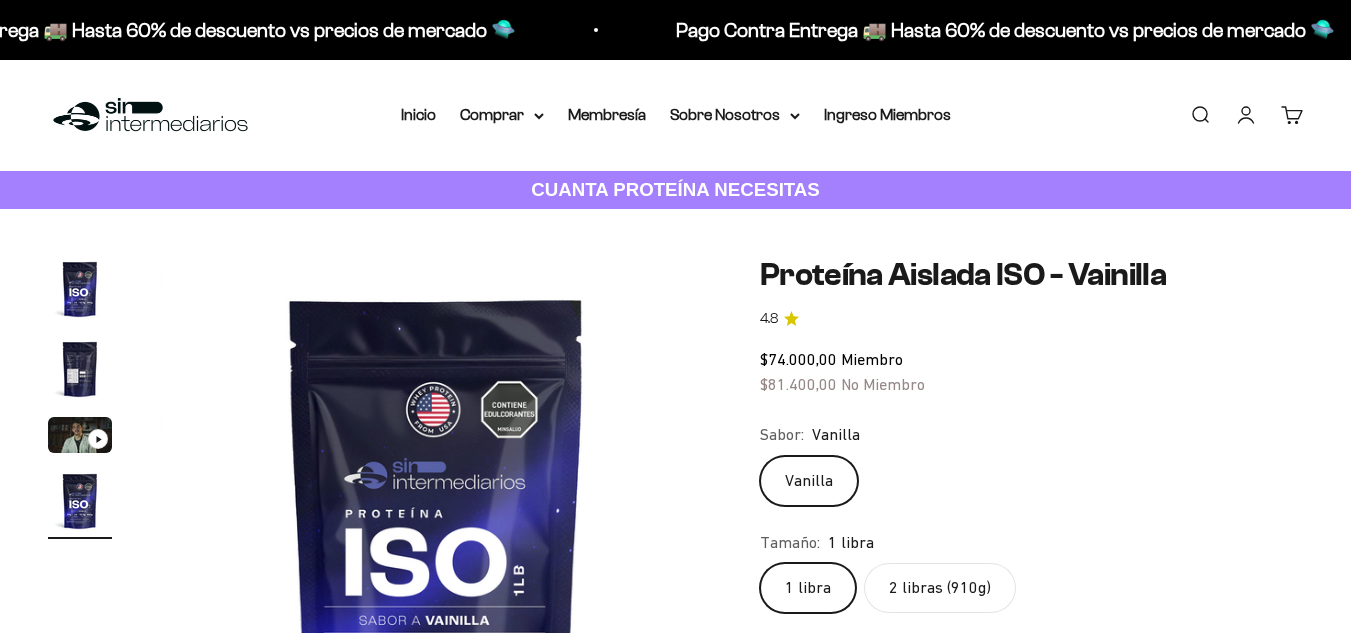 click on "2 libras (910g)" at bounding box center [759, 562] 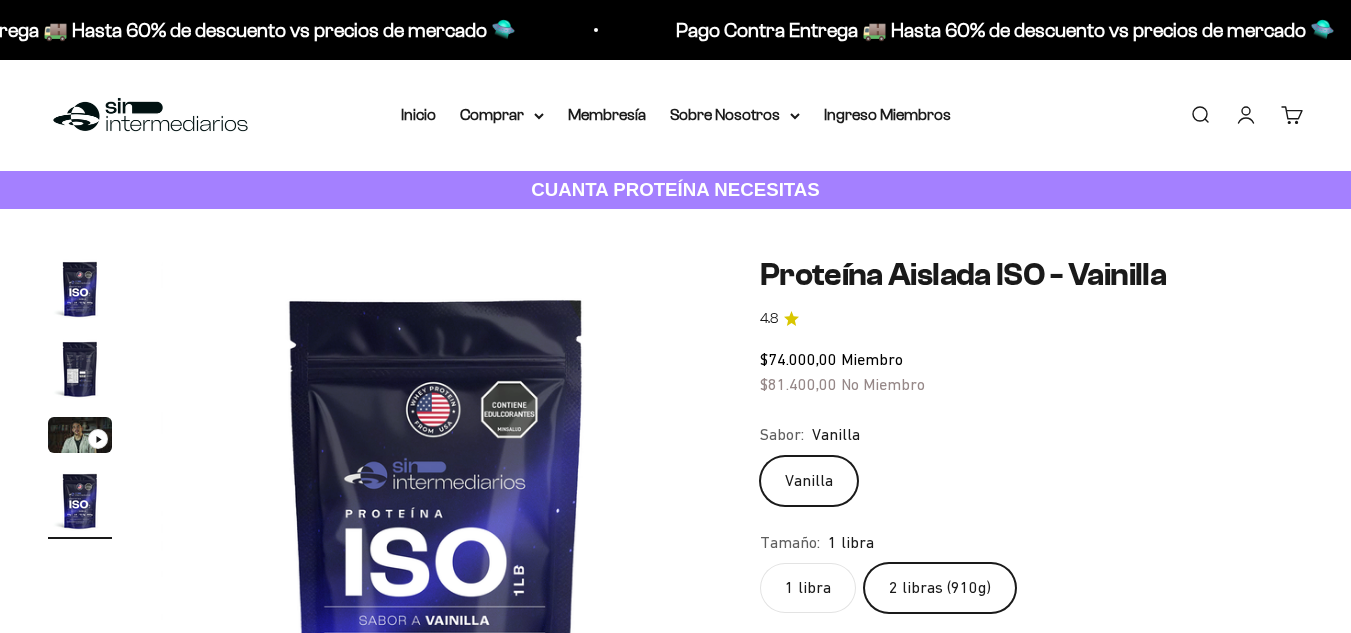 scroll, scrollTop: 80, scrollLeft: 0, axis: vertical 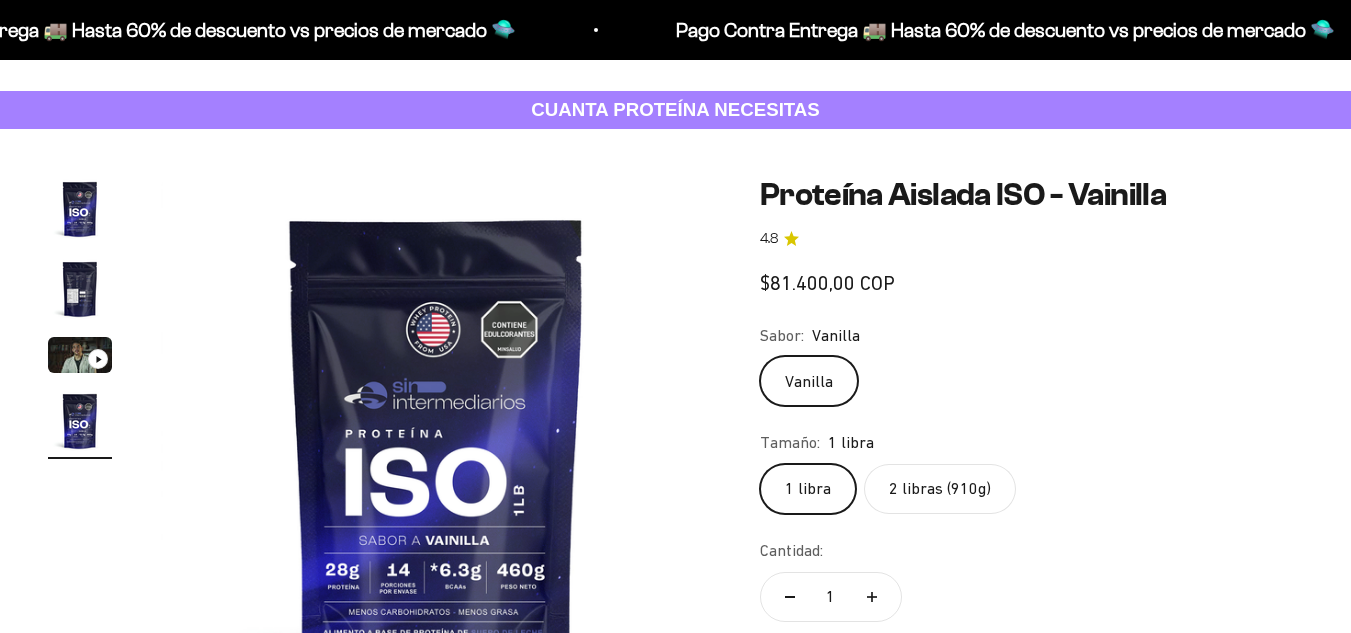 click on "2 libras (910g)" 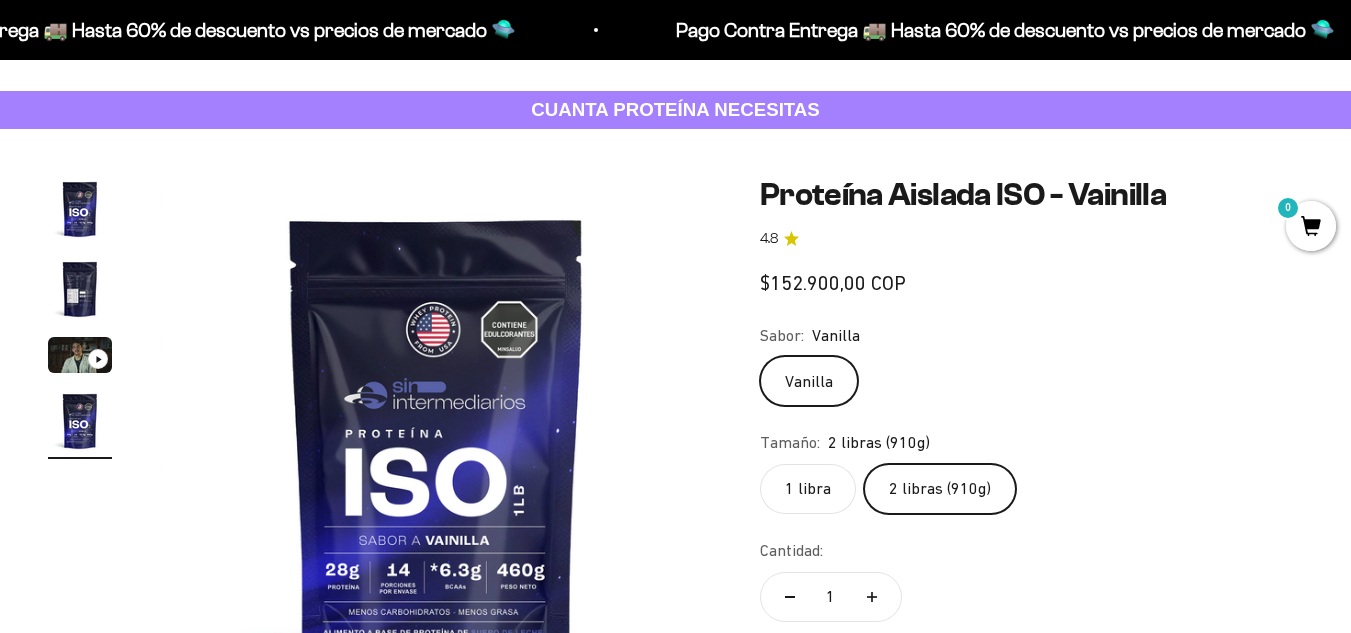 click on "Tamaño:
2 libras (910g)
1 libra
2 libras (910g)" 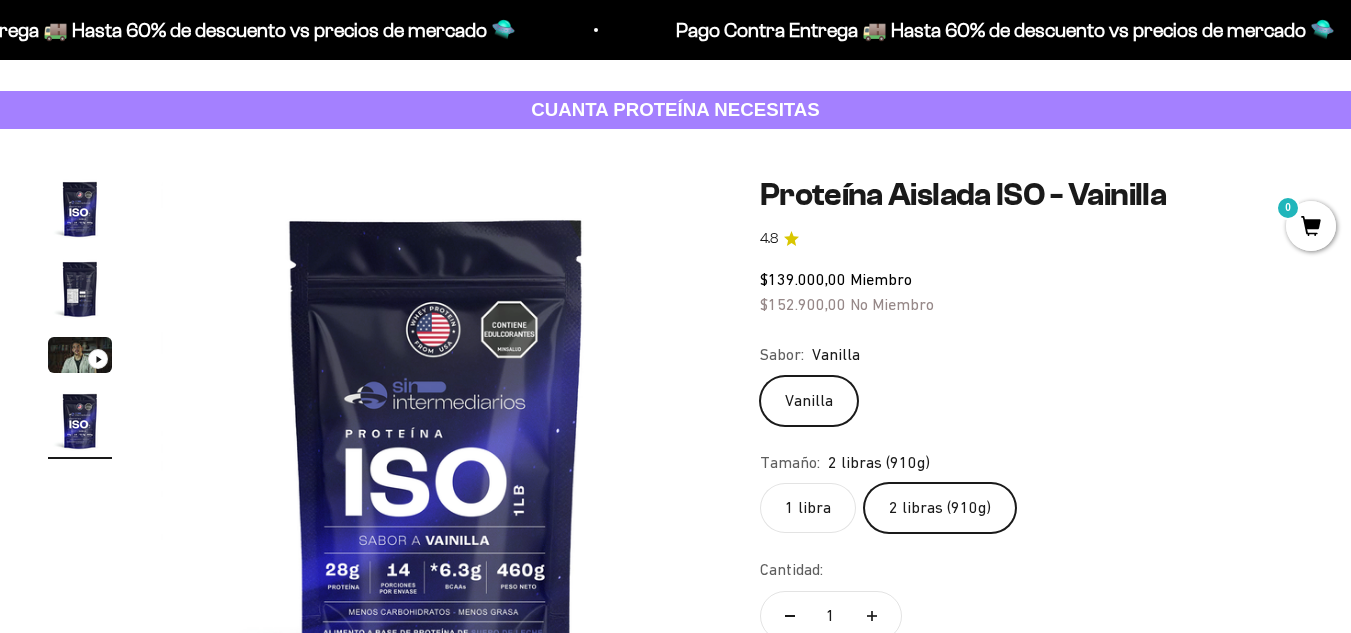 scroll, scrollTop: 0, scrollLeft: 0, axis: both 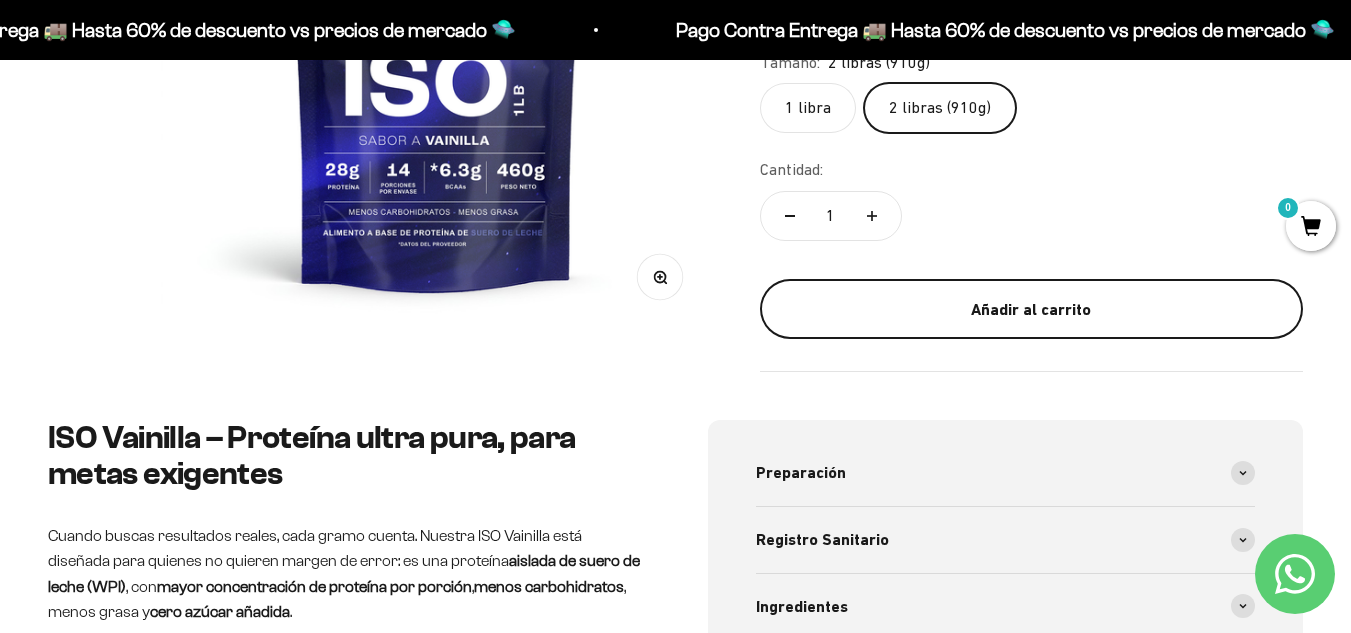 click on "Añadir al carrito" at bounding box center [1031, 310] 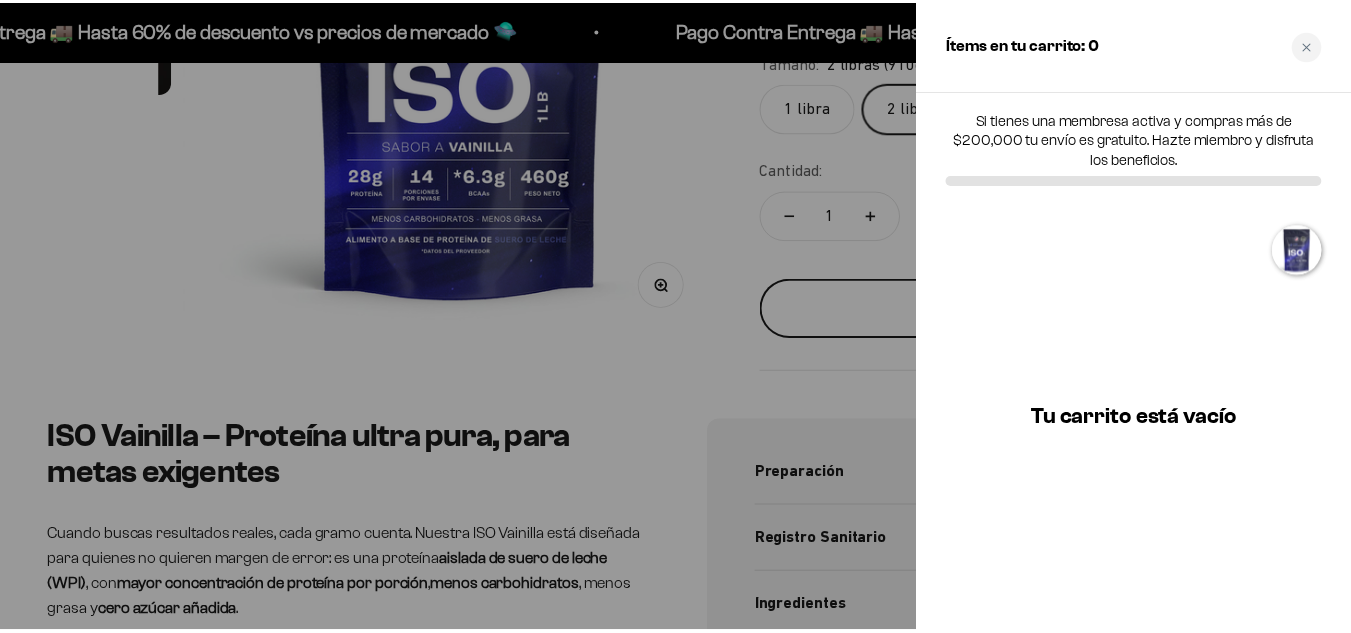 scroll, scrollTop: 0, scrollLeft: 1716, axis: horizontal 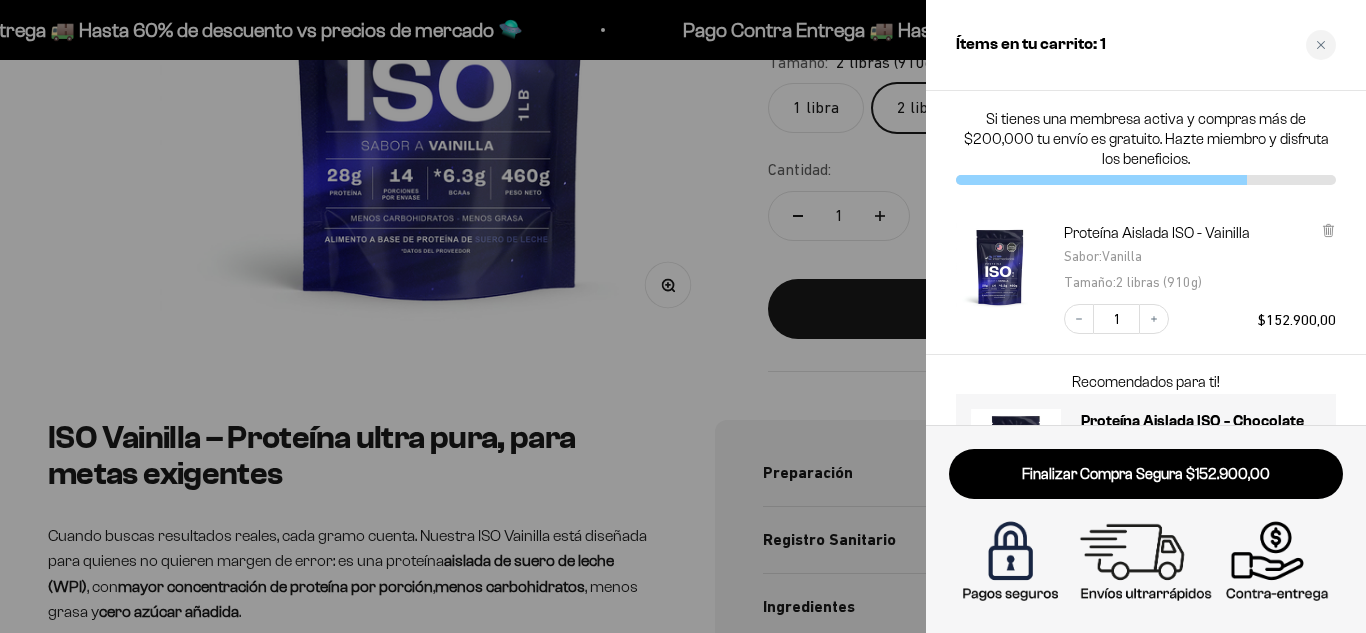 drag, startPoint x: 699, startPoint y: 407, endPoint x: 624, endPoint y: 423, distance: 76.687675 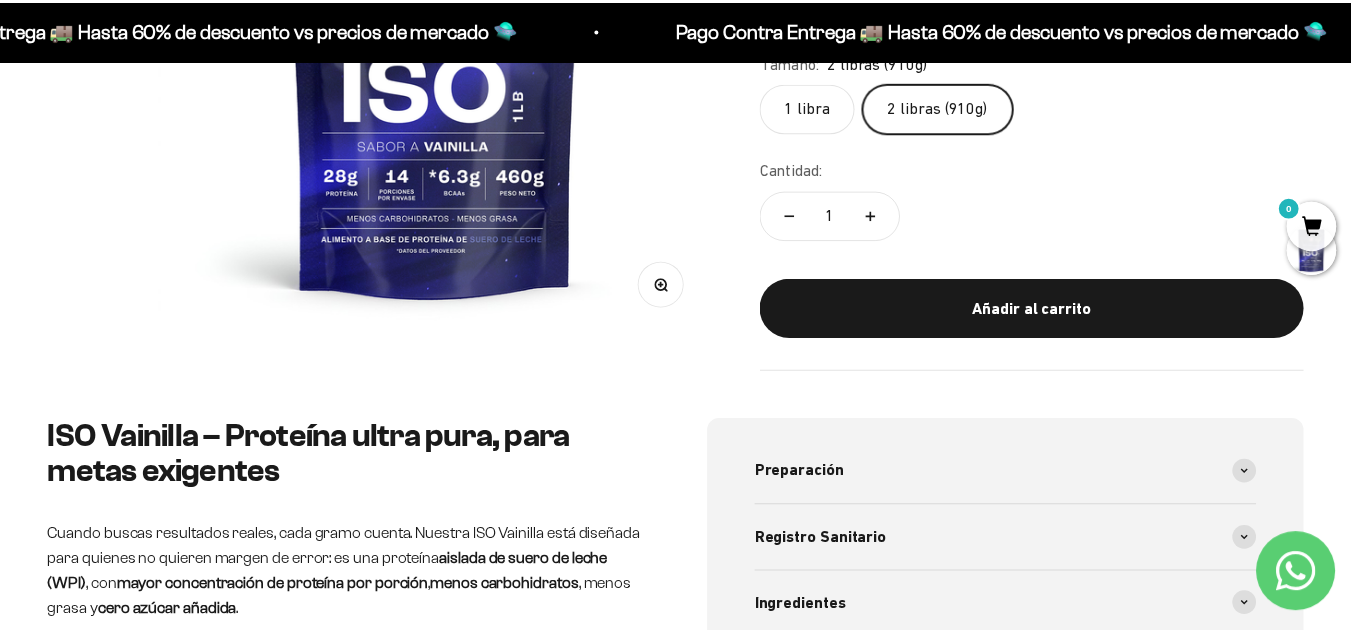 scroll, scrollTop: 0, scrollLeft: 1691, axis: horizontal 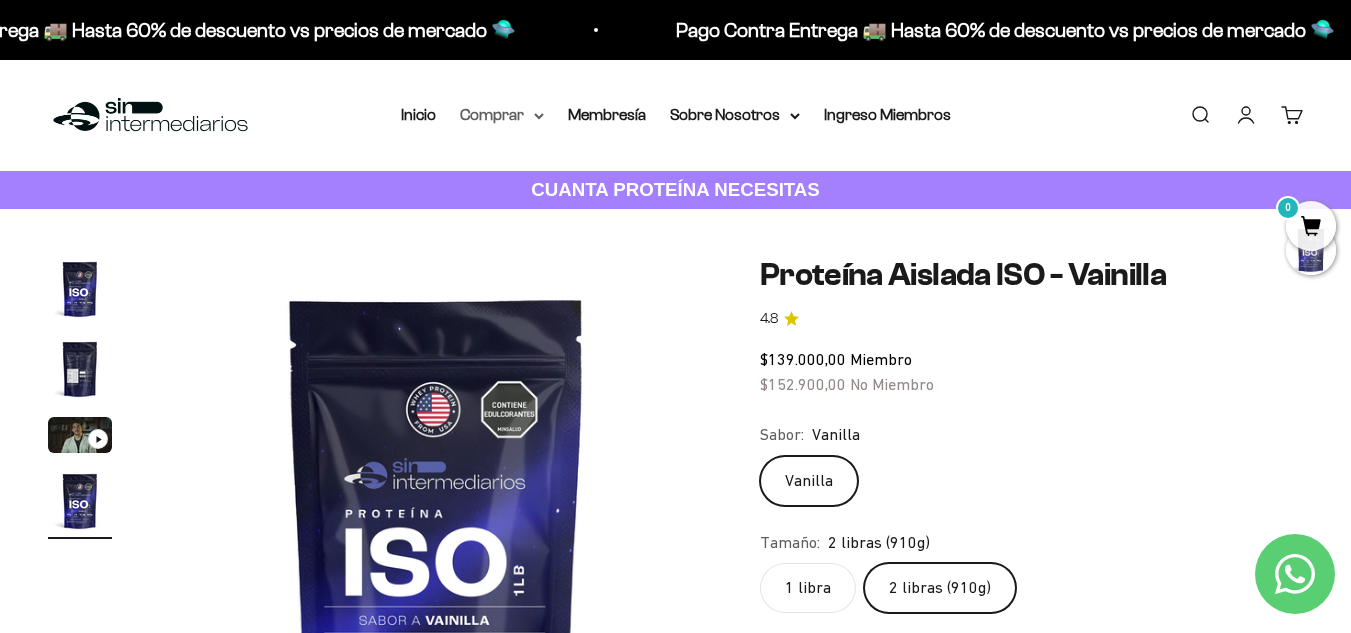 click on "Comprar" at bounding box center [502, 115] 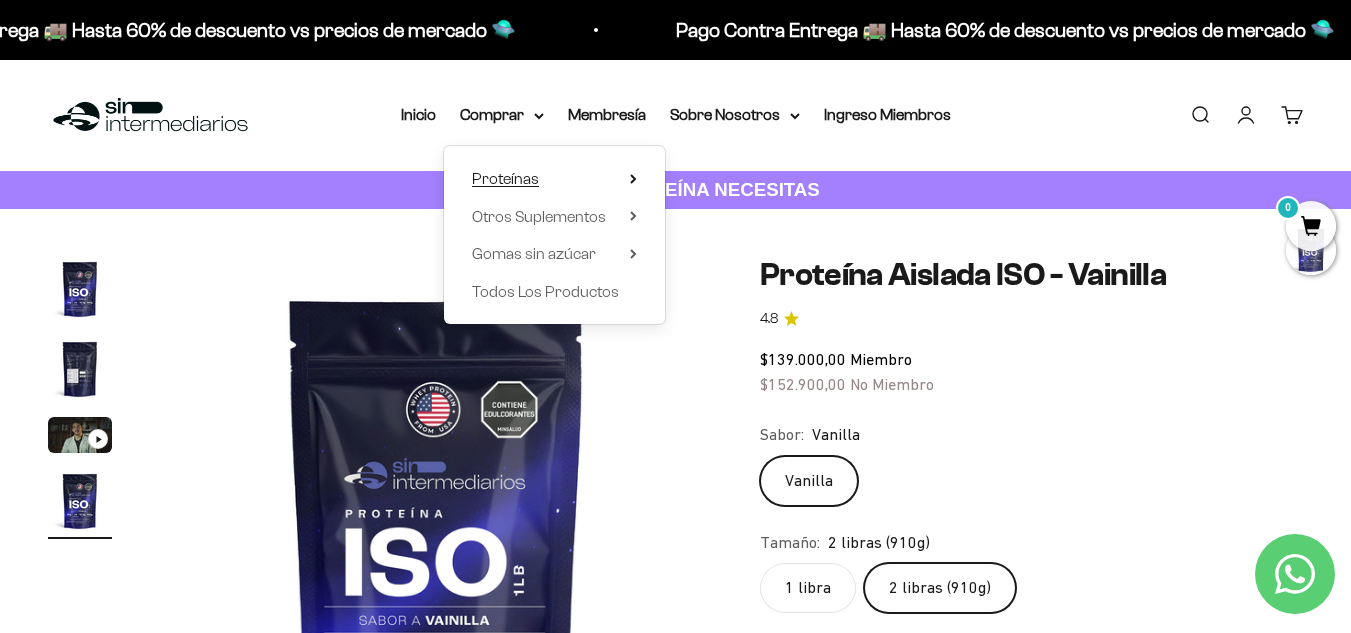 click on "Proteínas" at bounding box center [554, 179] 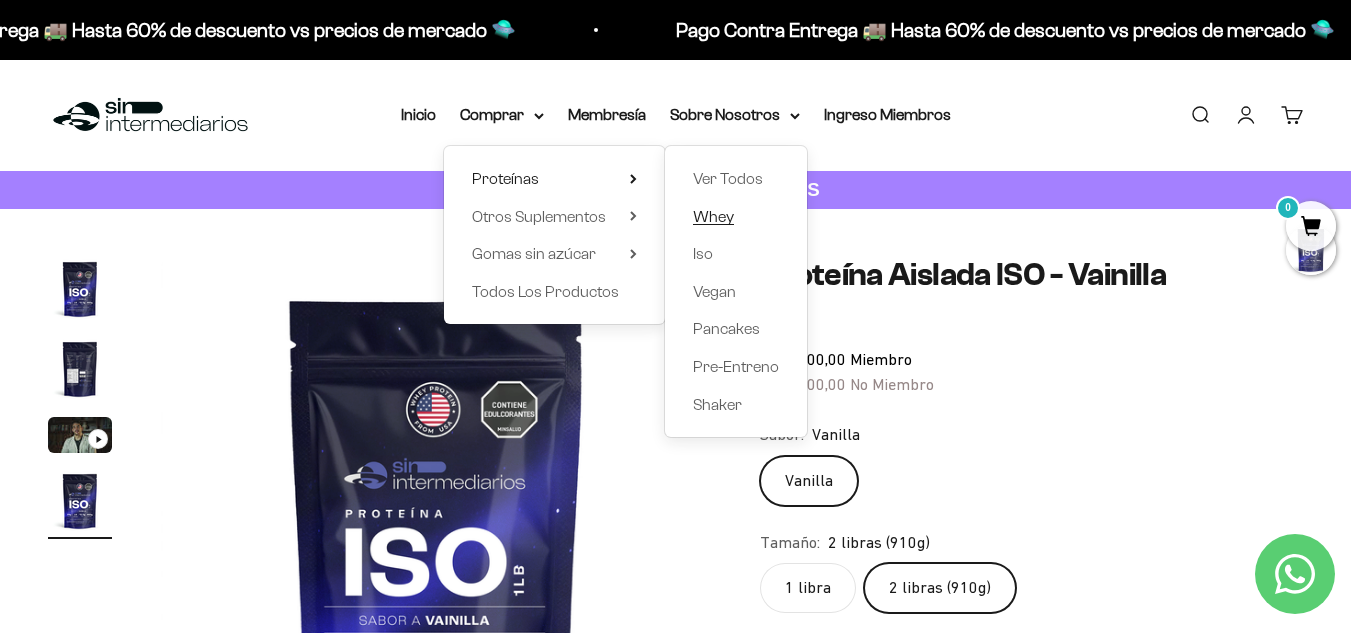 click on "Whey" at bounding box center (713, 216) 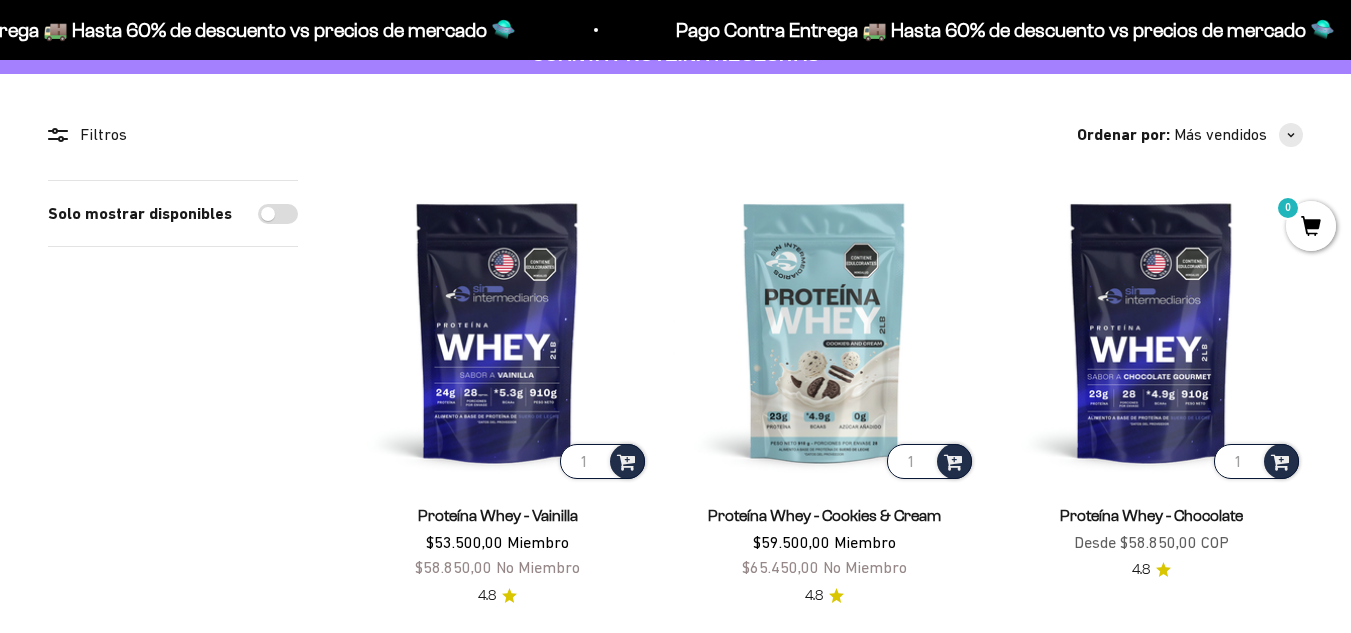 scroll, scrollTop: 160, scrollLeft: 0, axis: vertical 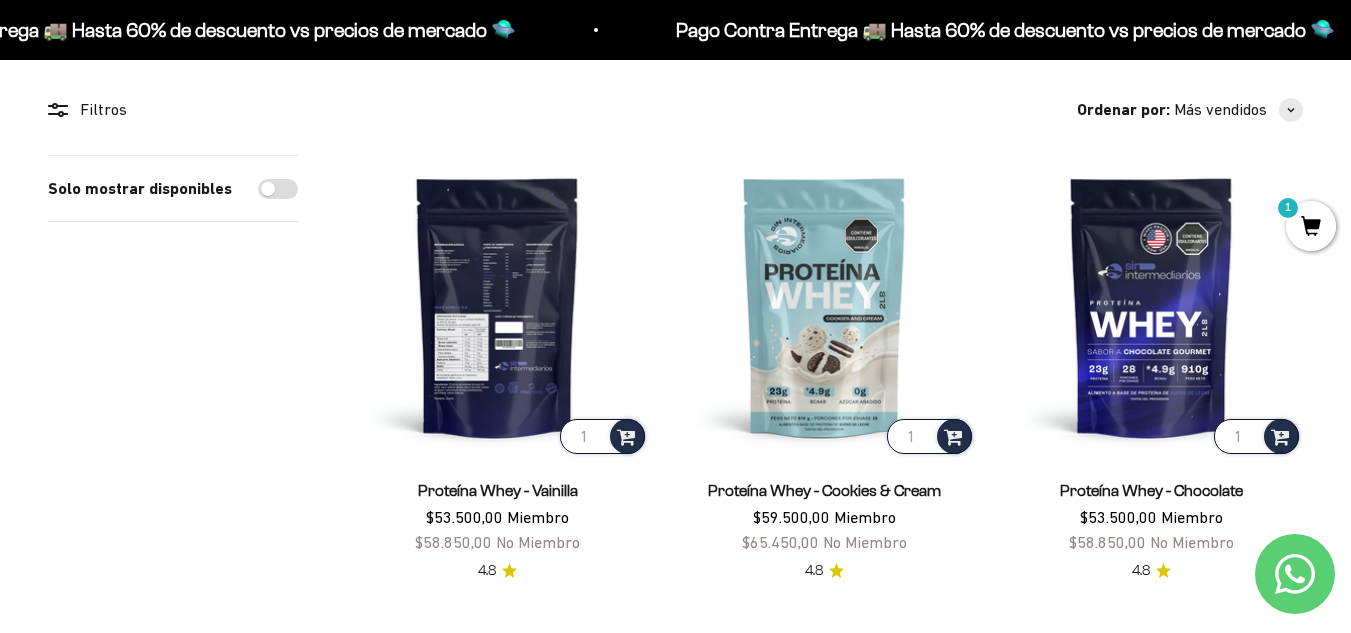 drag, startPoint x: 515, startPoint y: 363, endPoint x: 477, endPoint y: 360, distance: 38.118237 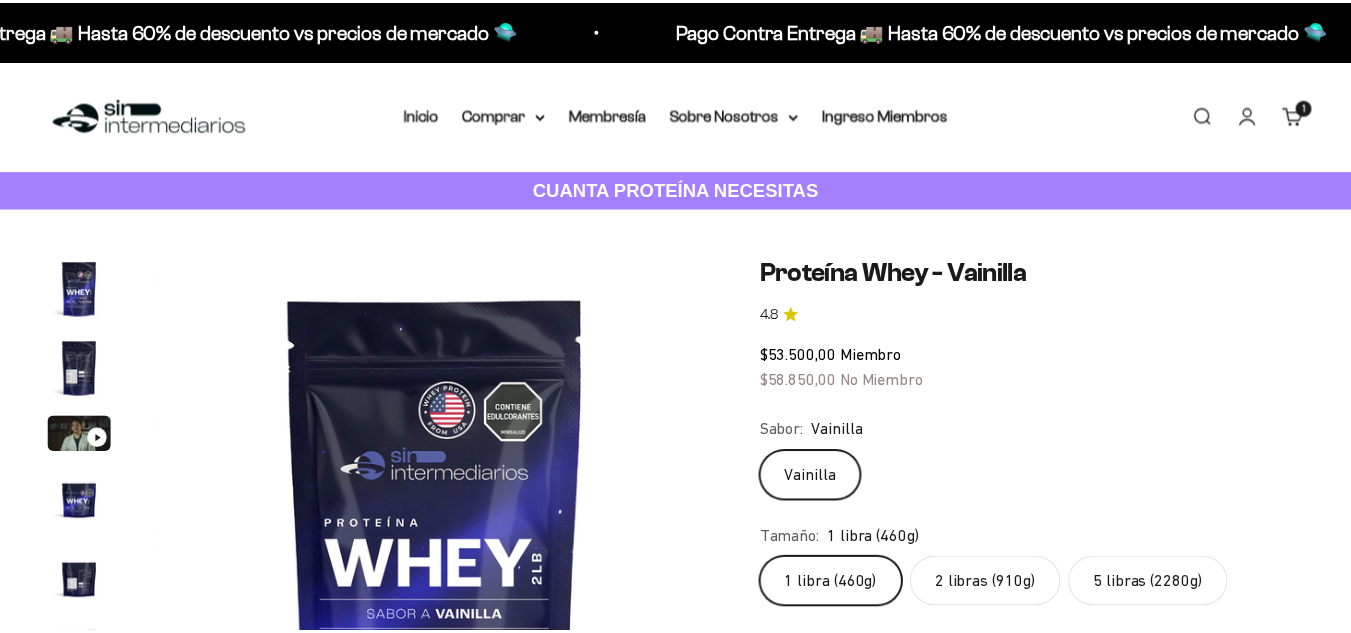 scroll, scrollTop: 84, scrollLeft: 0, axis: vertical 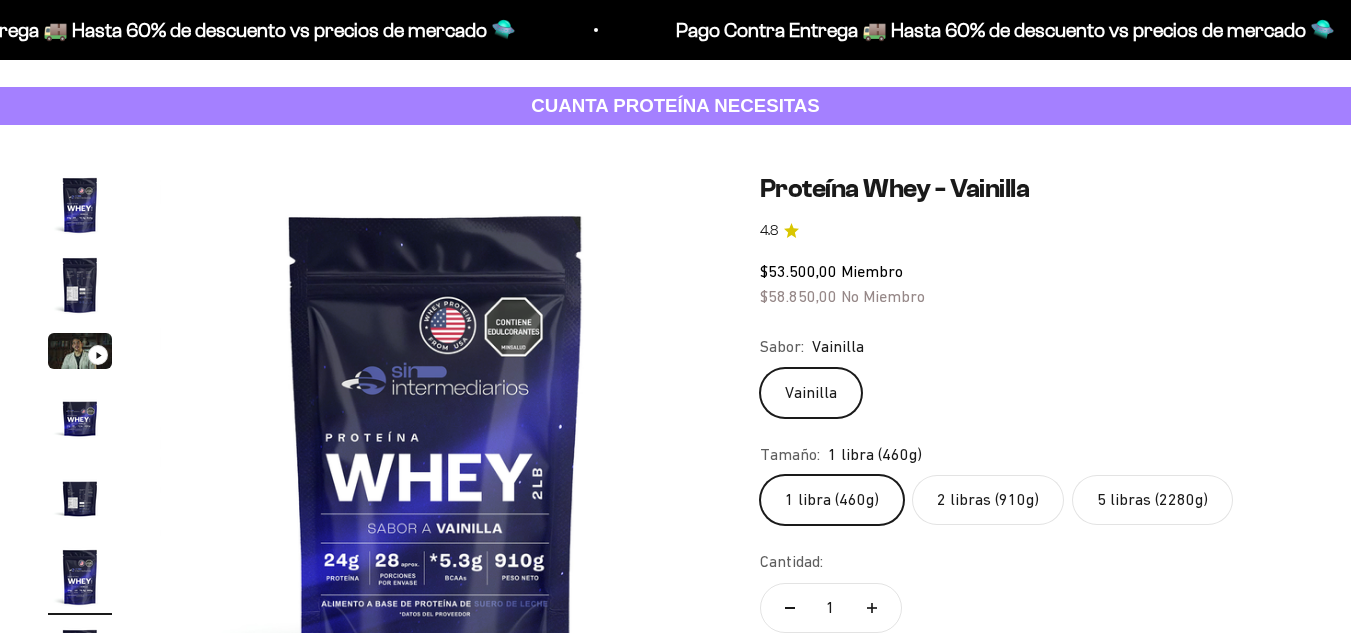 click on "2 libras (910g)" 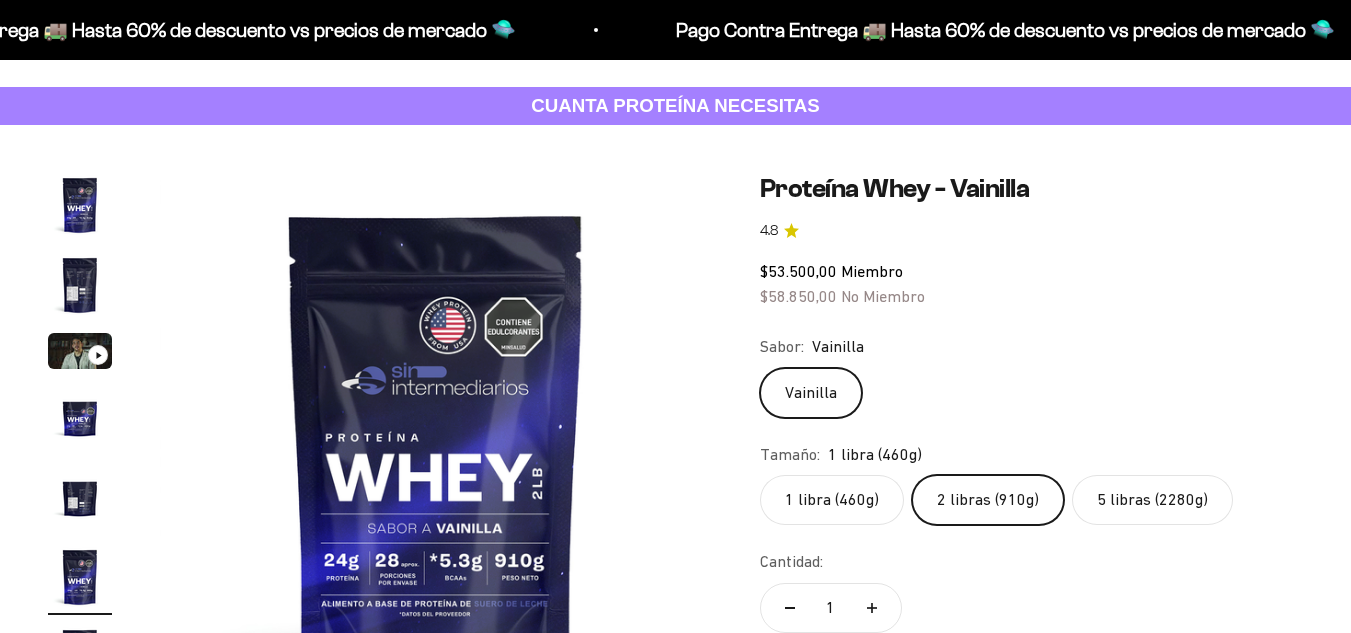 scroll, scrollTop: 200, scrollLeft: 0, axis: vertical 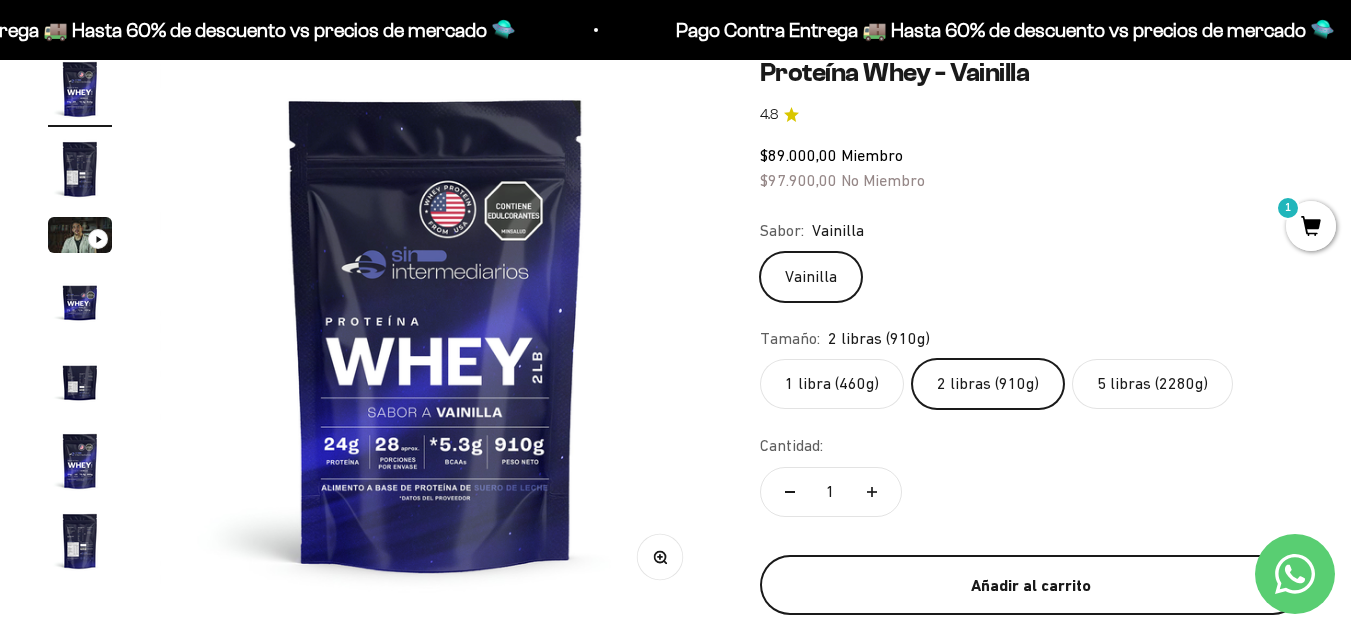 click on "Añadir al carrito" at bounding box center [1031, 586] 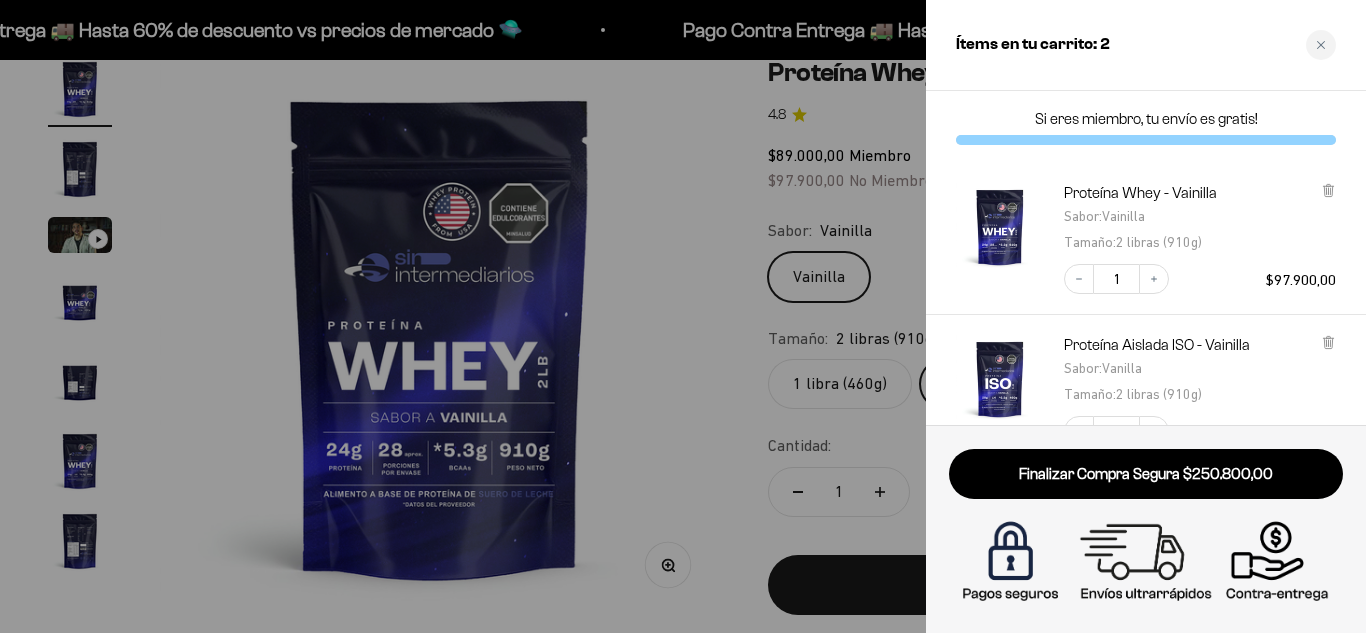 type 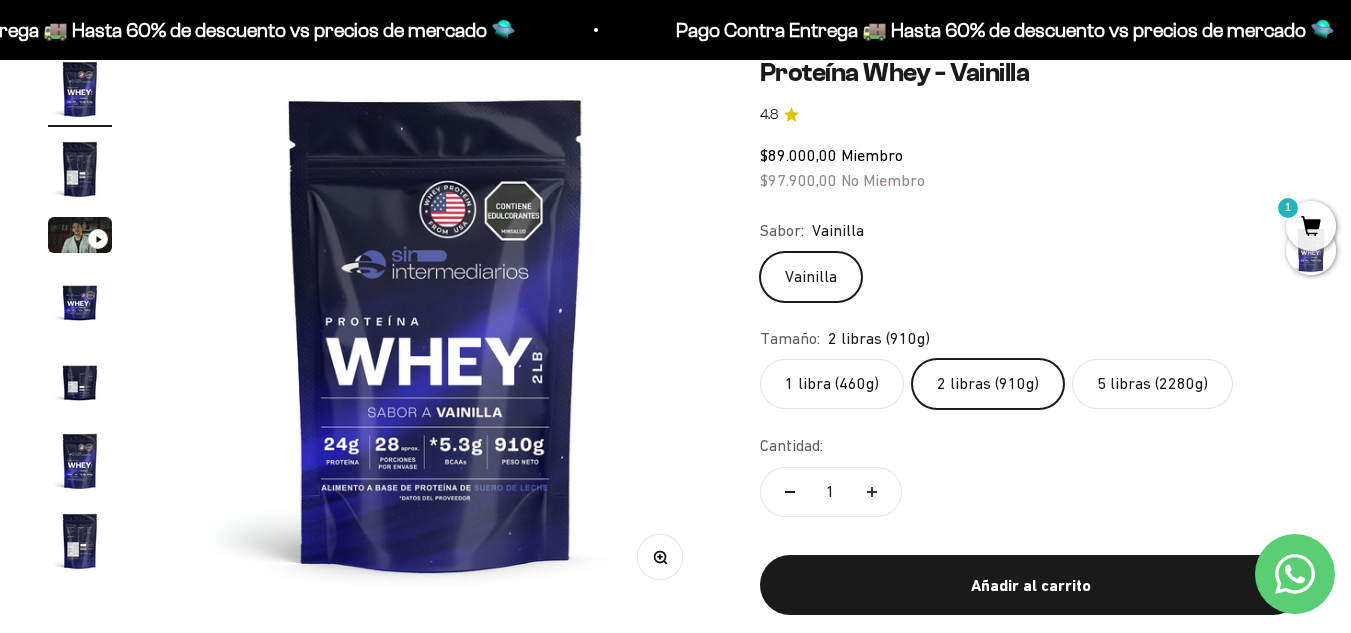 click on "1" at bounding box center [1311, 226] 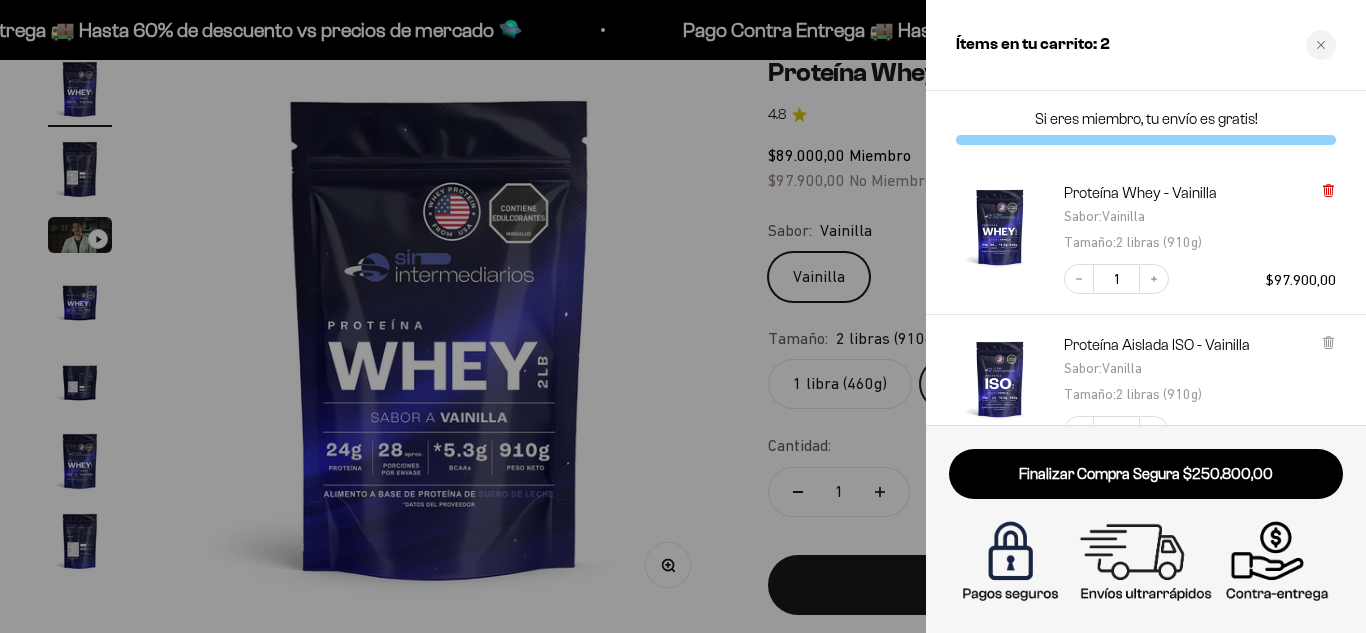 click 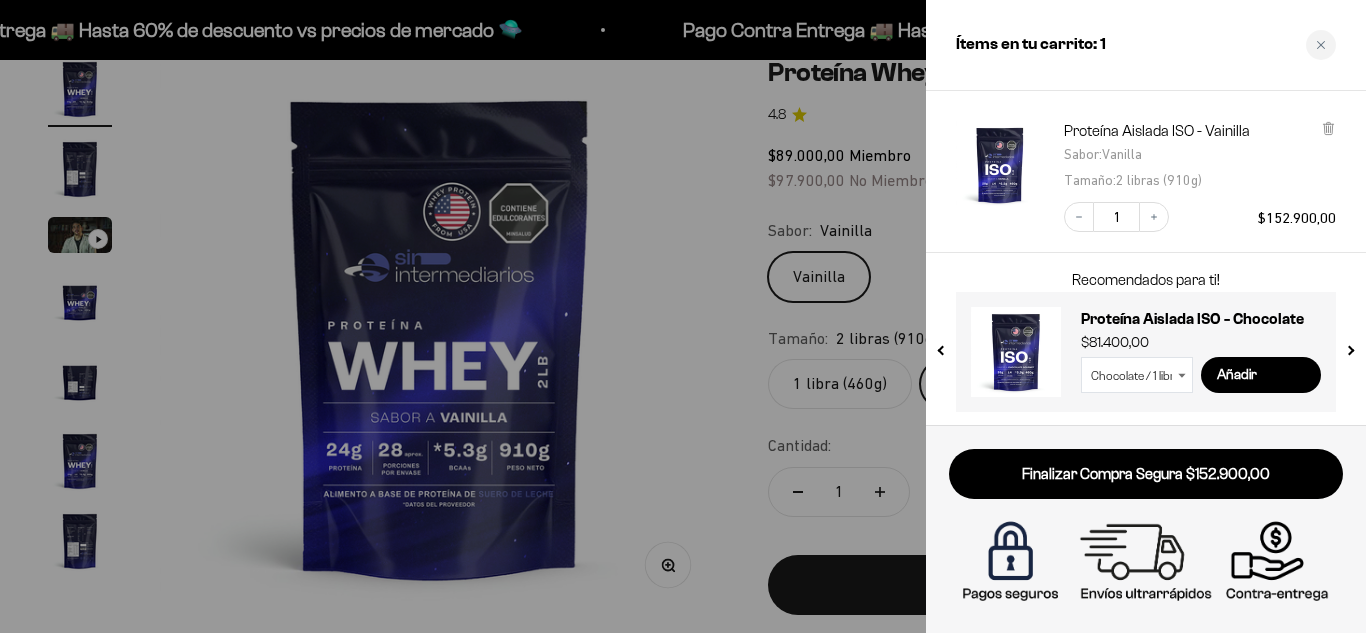 scroll, scrollTop: 104, scrollLeft: 0, axis: vertical 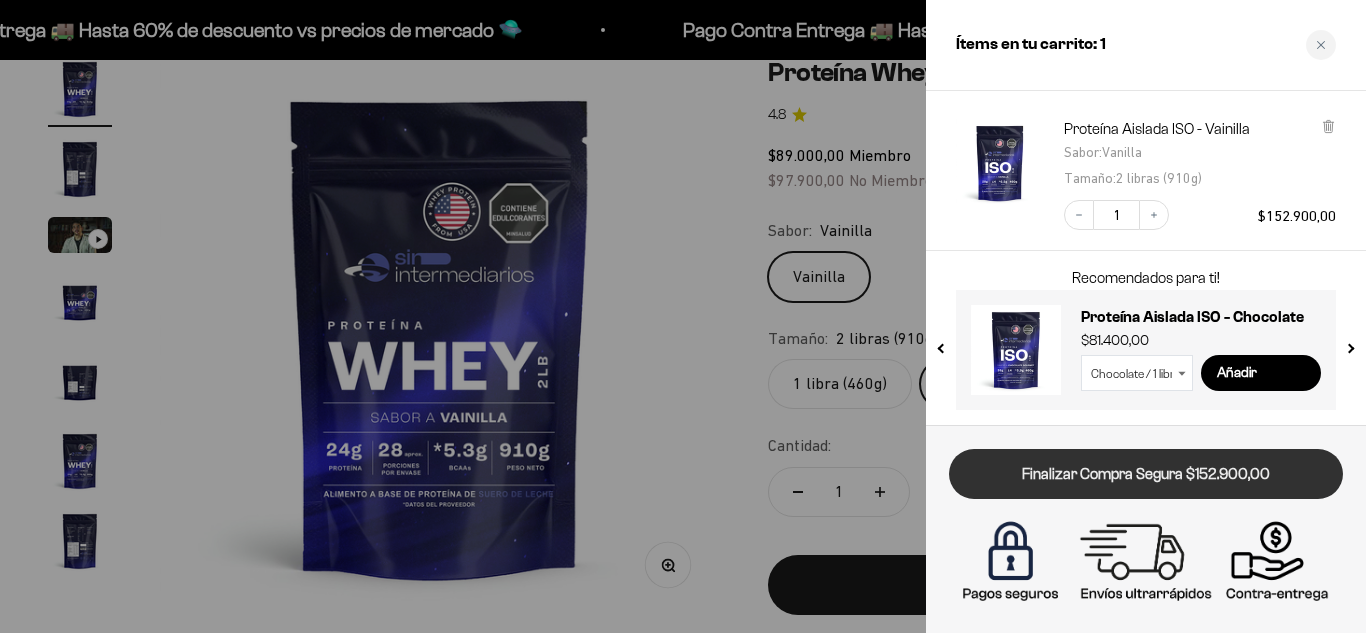 click on "Finalizar Compra Segura $152.900,00" at bounding box center (1146, 474) 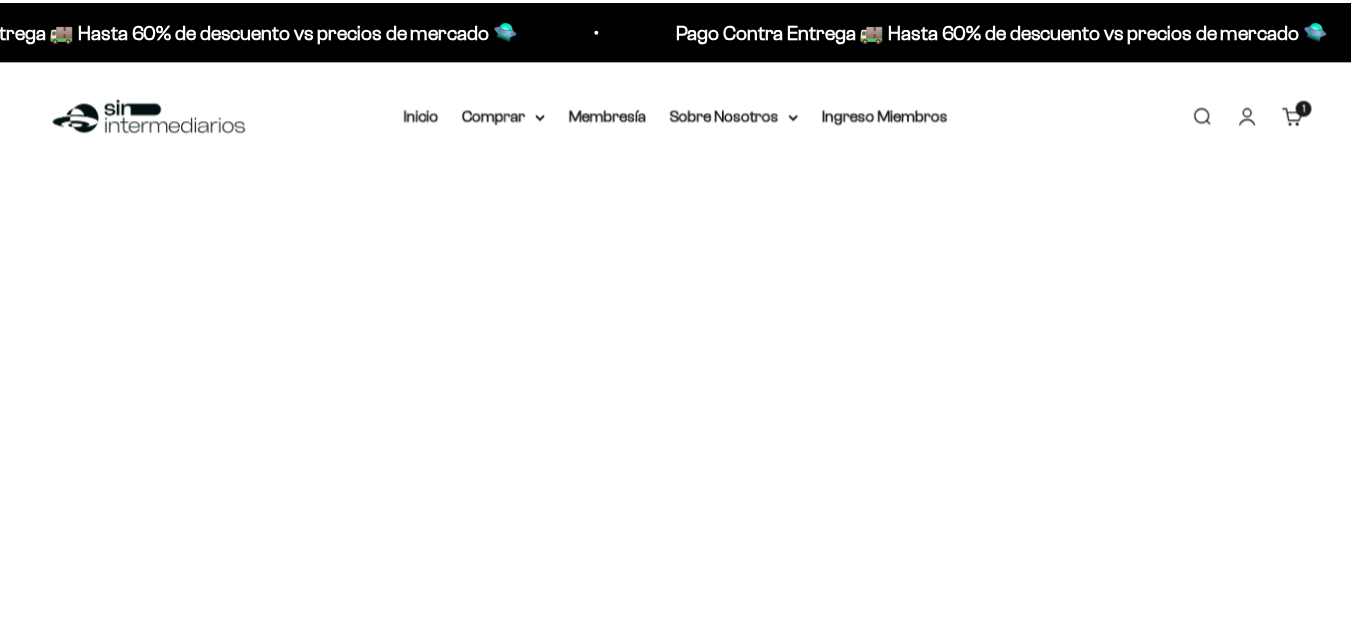 scroll, scrollTop: 0, scrollLeft: 0, axis: both 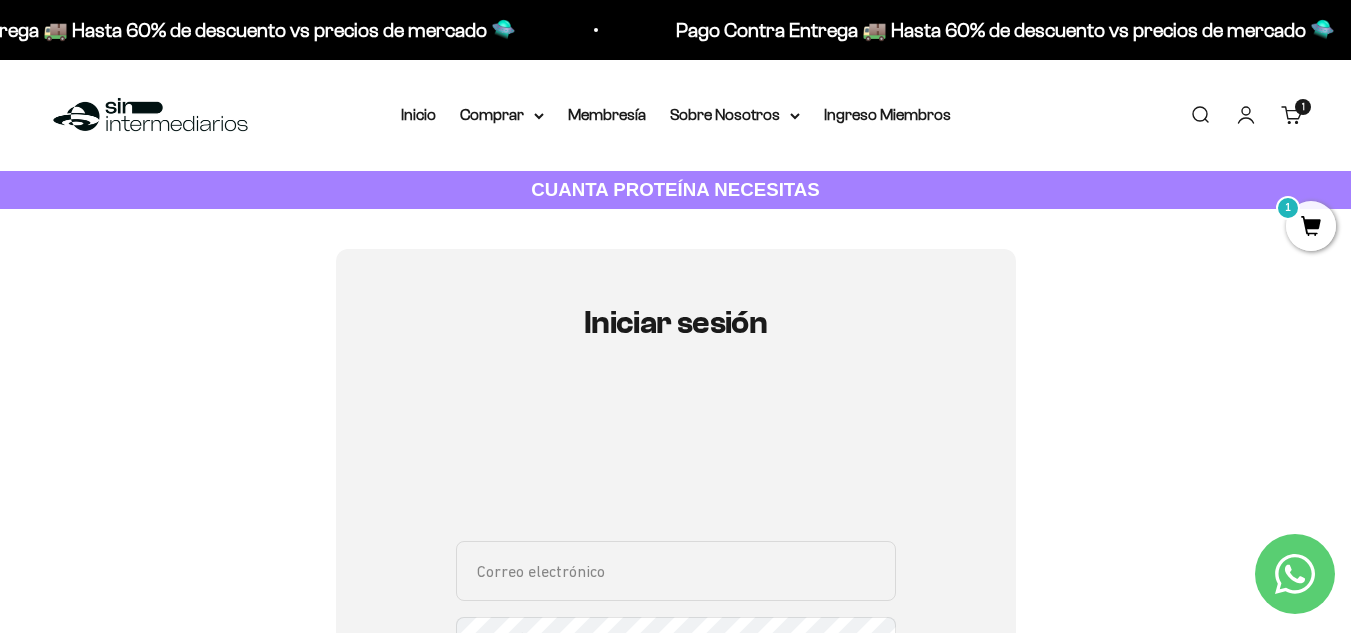 type on "[EMAIL]" 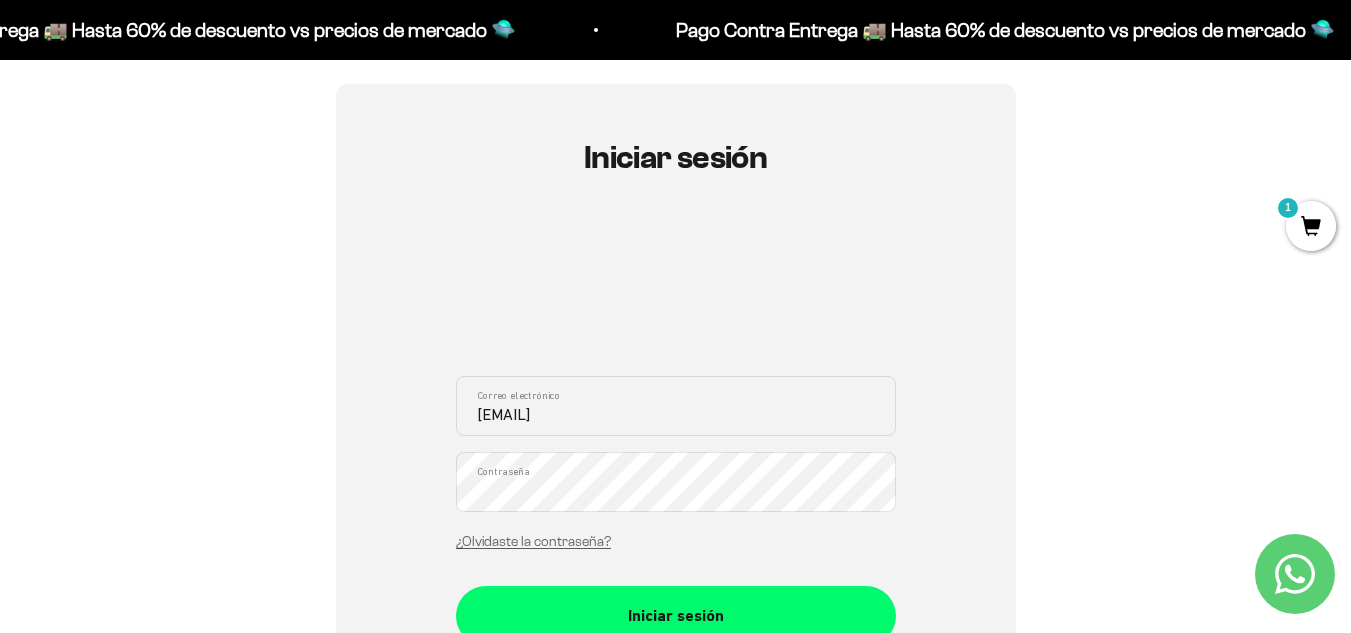 scroll, scrollTop: 200, scrollLeft: 0, axis: vertical 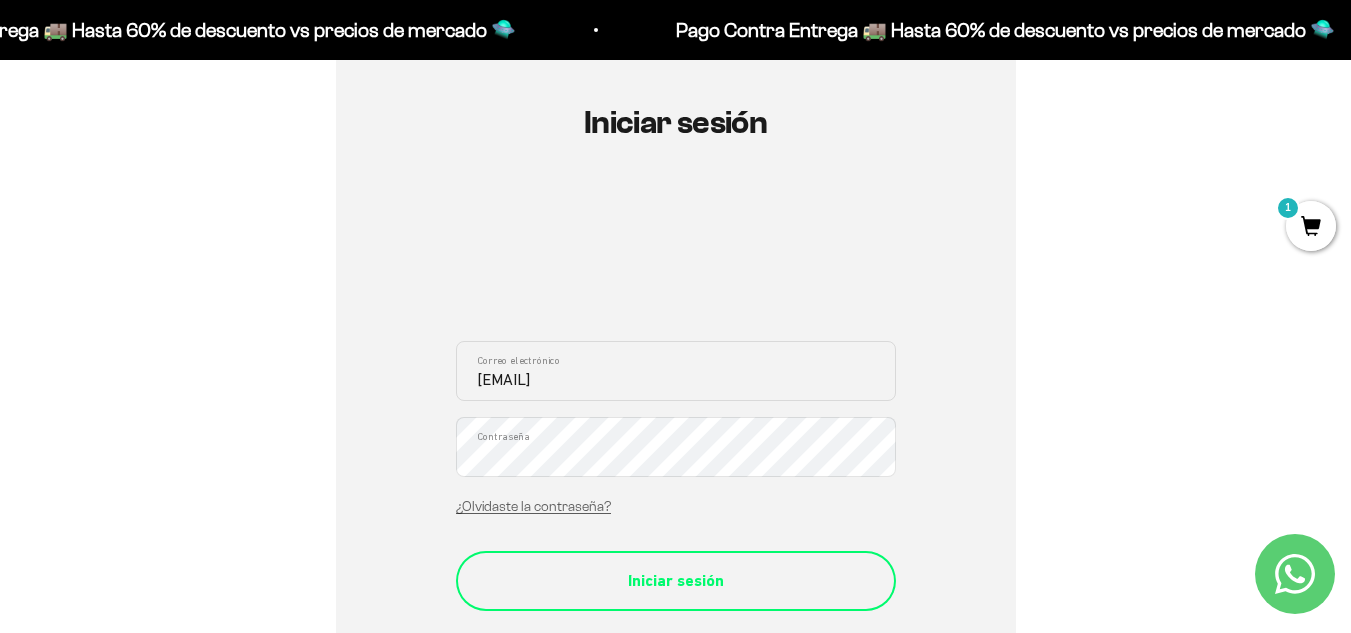 click on "Iniciar sesión" at bounding box center [676, 581] 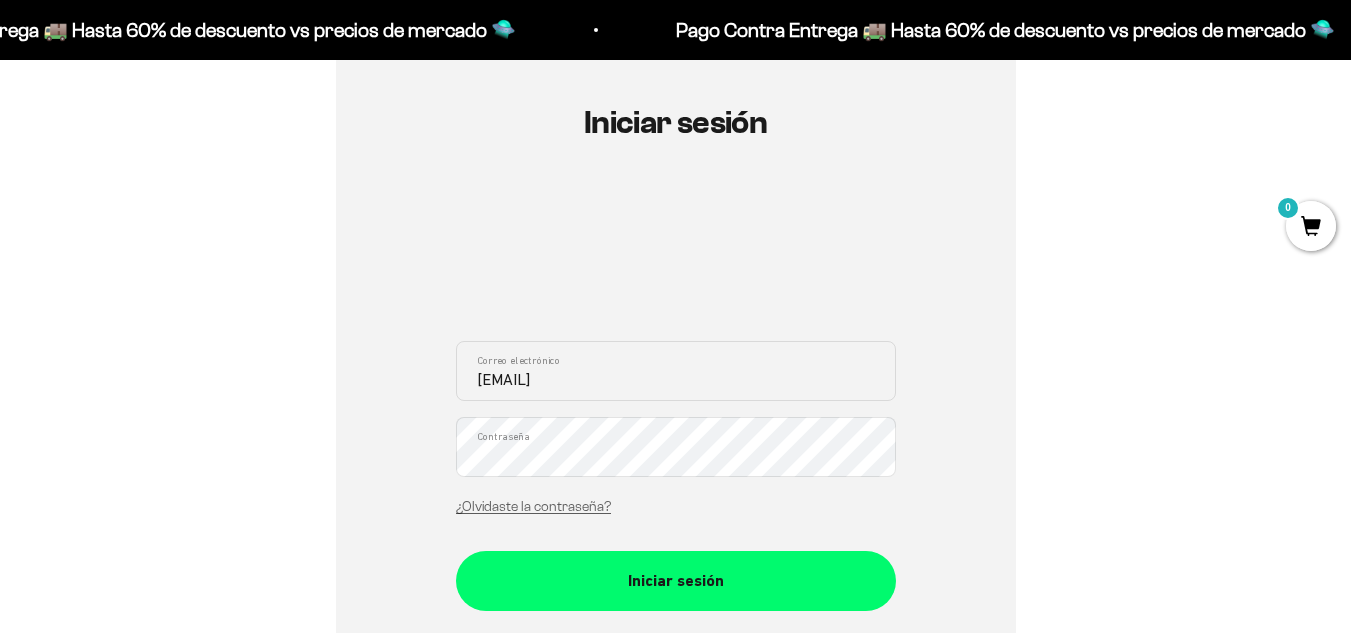 click on "Iniciar sesión" at bounding box center (676, 581) 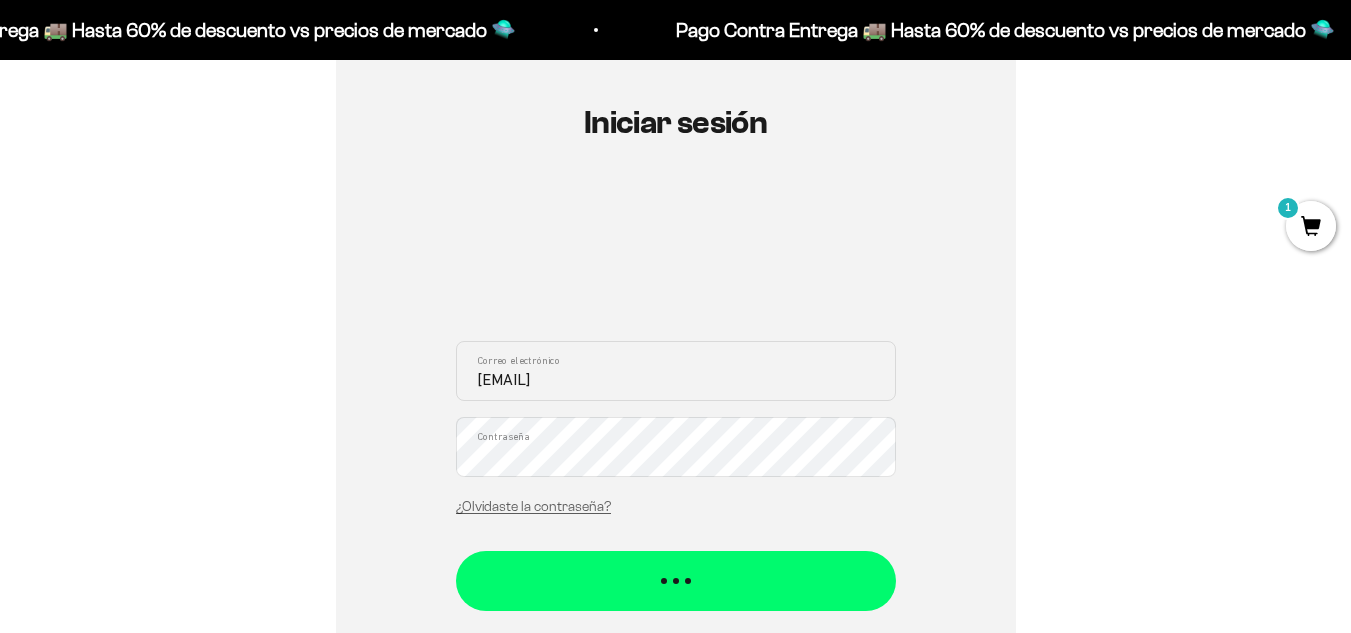 scroll, scrollTop: 200, scrollLeft: 0, axis: vertical 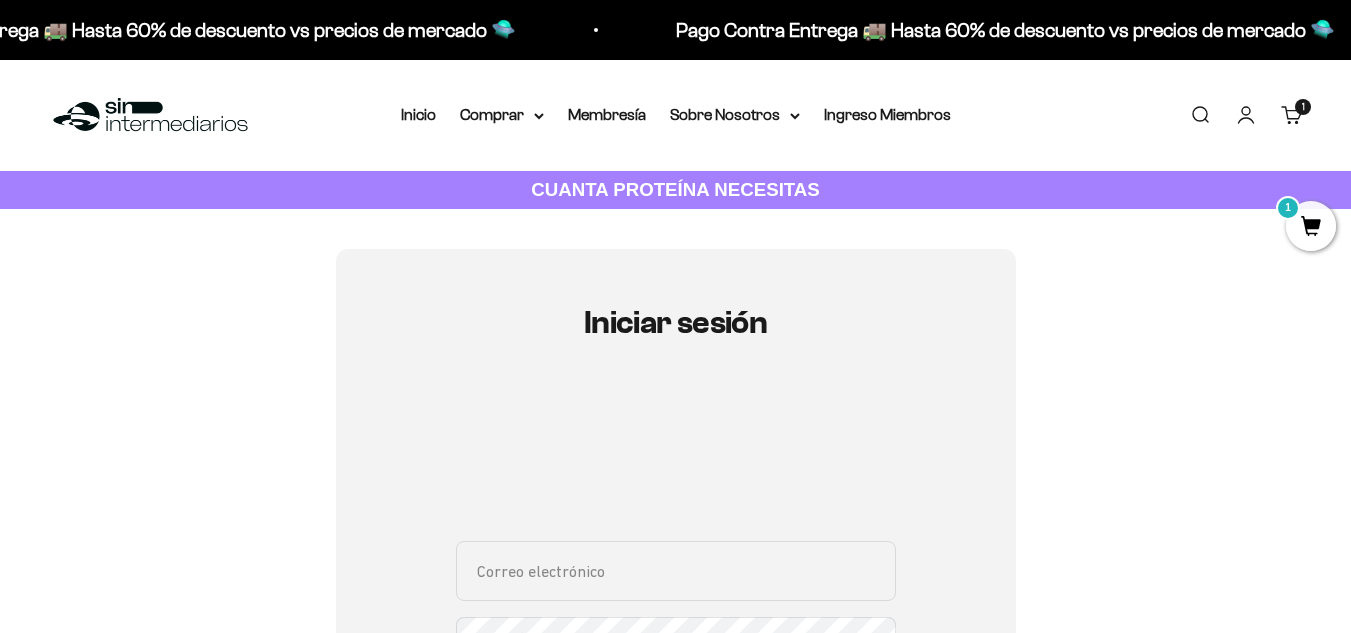 type on "camilita200160@gmail.com" 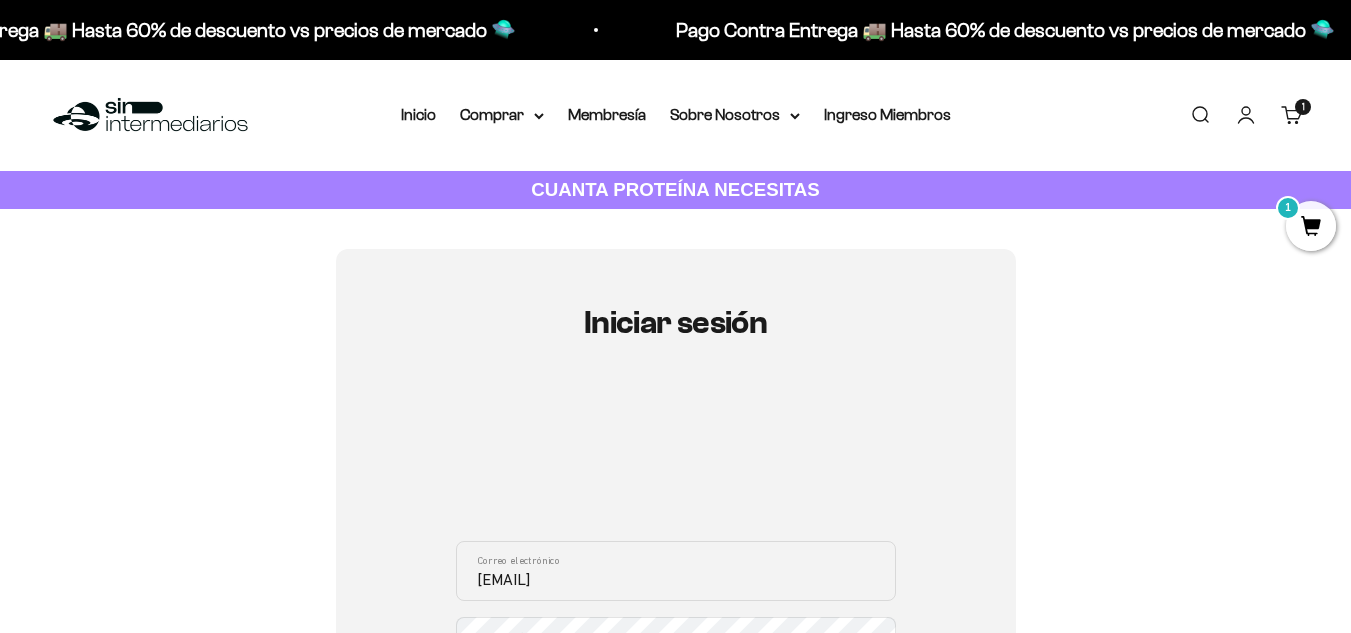 scroll, scrollTop: 275, scrollLeft: 0, axis: vertical 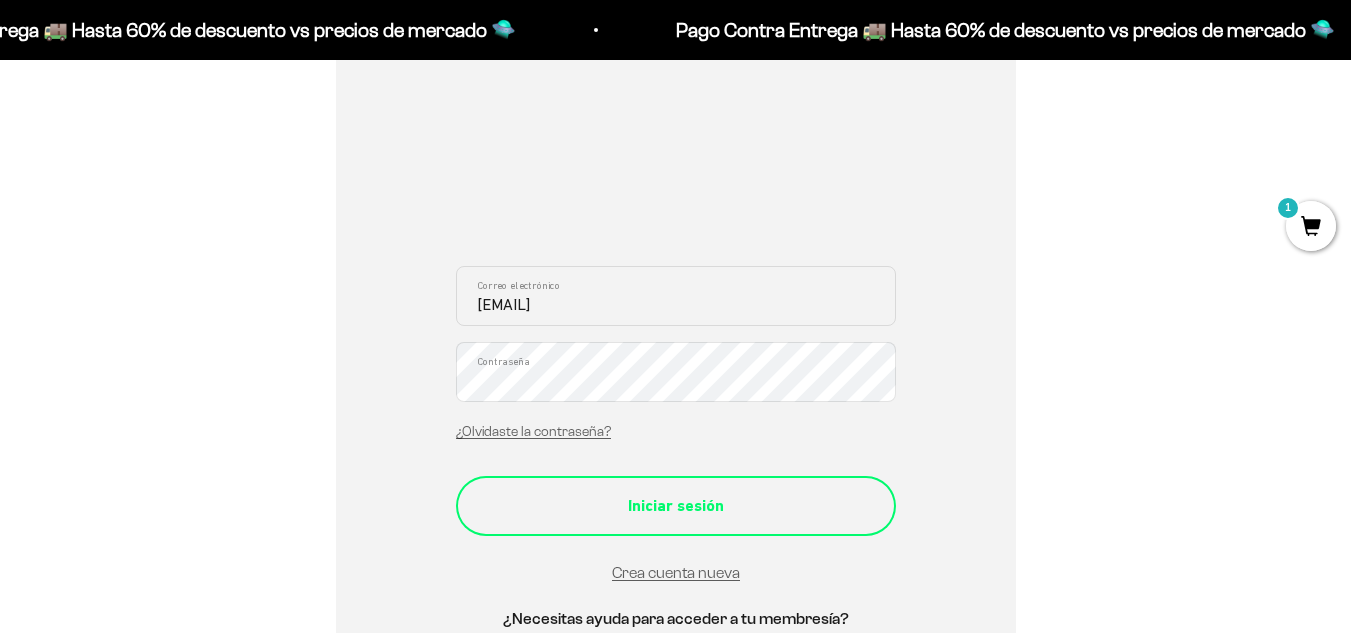 click on "Iniciar sesión" at bounding box center [676, 506] 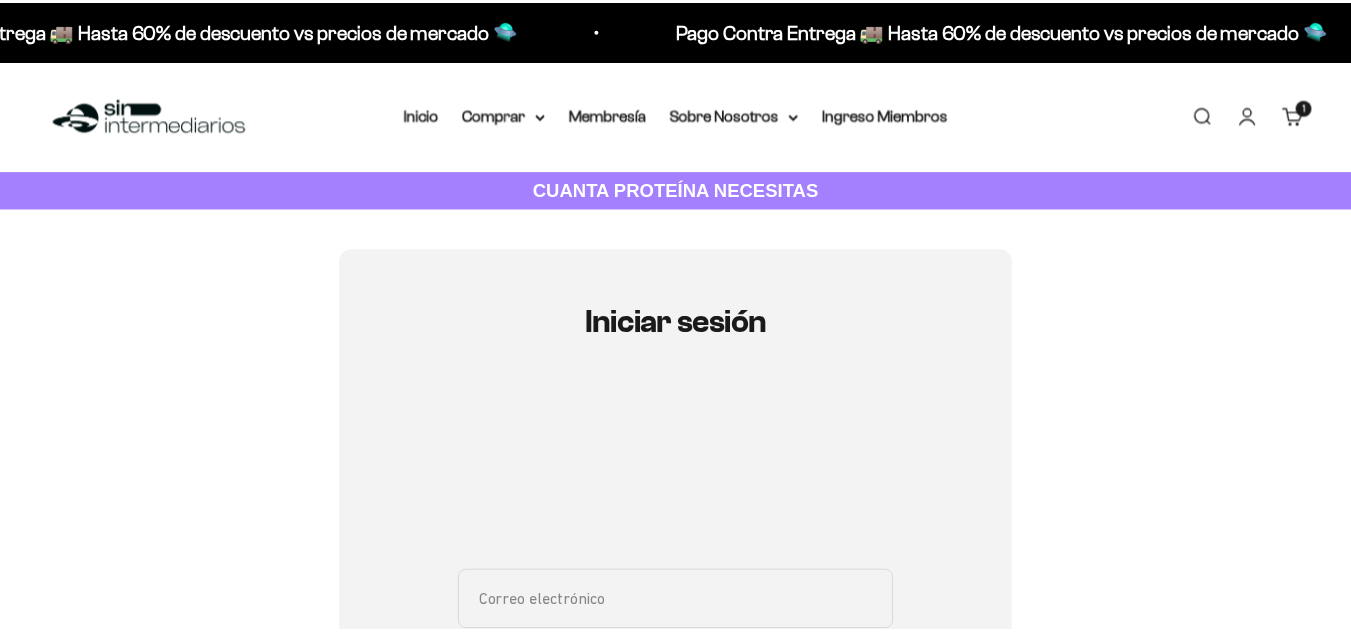 scroll, scrollTop: 0, scrollLeft: 0, axis: both 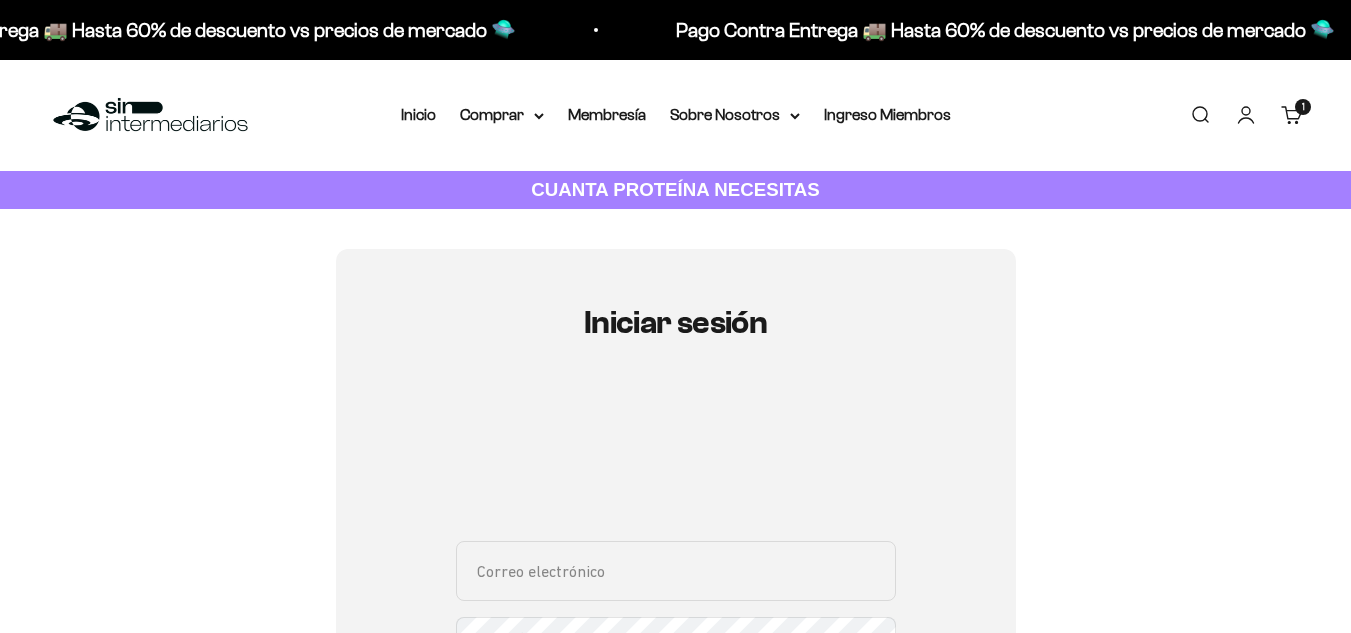 click on "Carrito
1 artículo
1" at bounding box center (1292, 115) 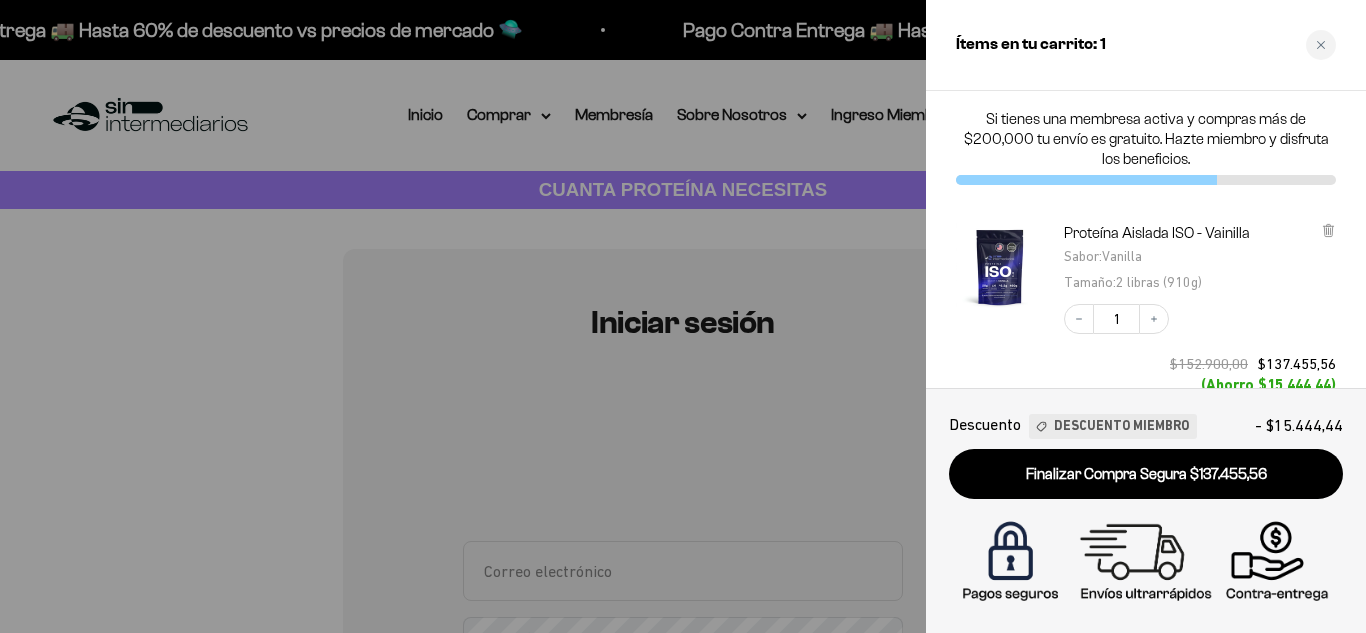 click at bounding box center [683, 316] 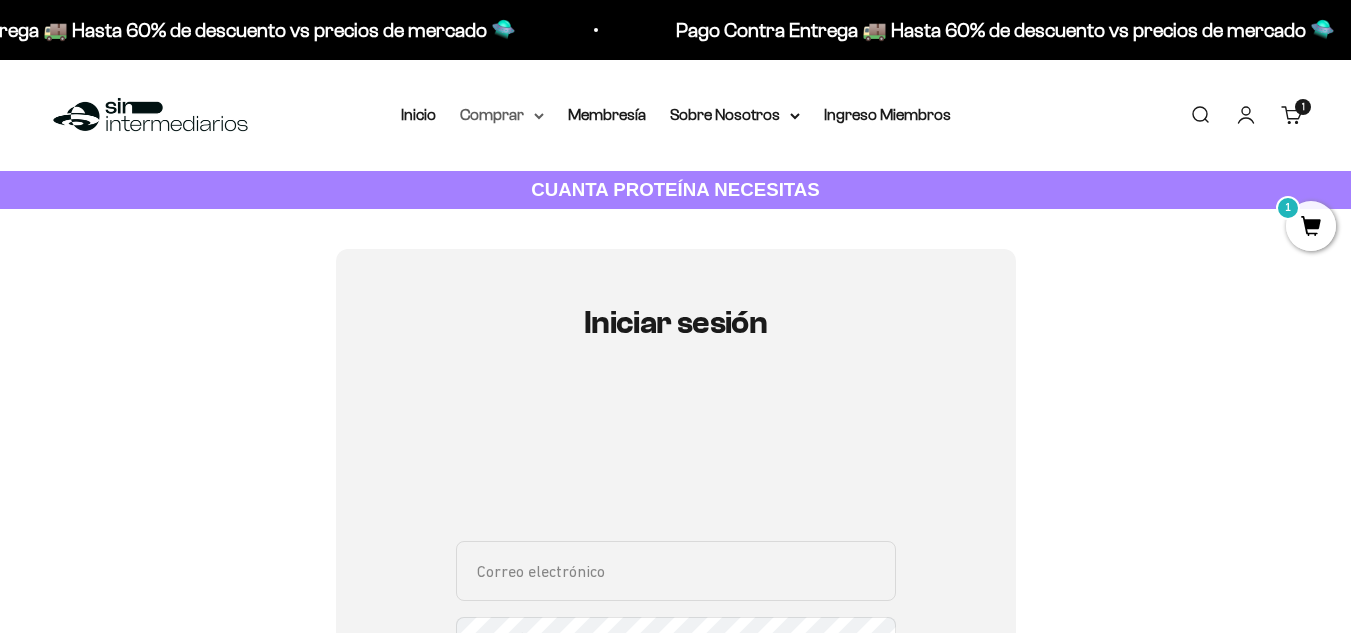 click on "Comprar" at bounding box center (502, 115) 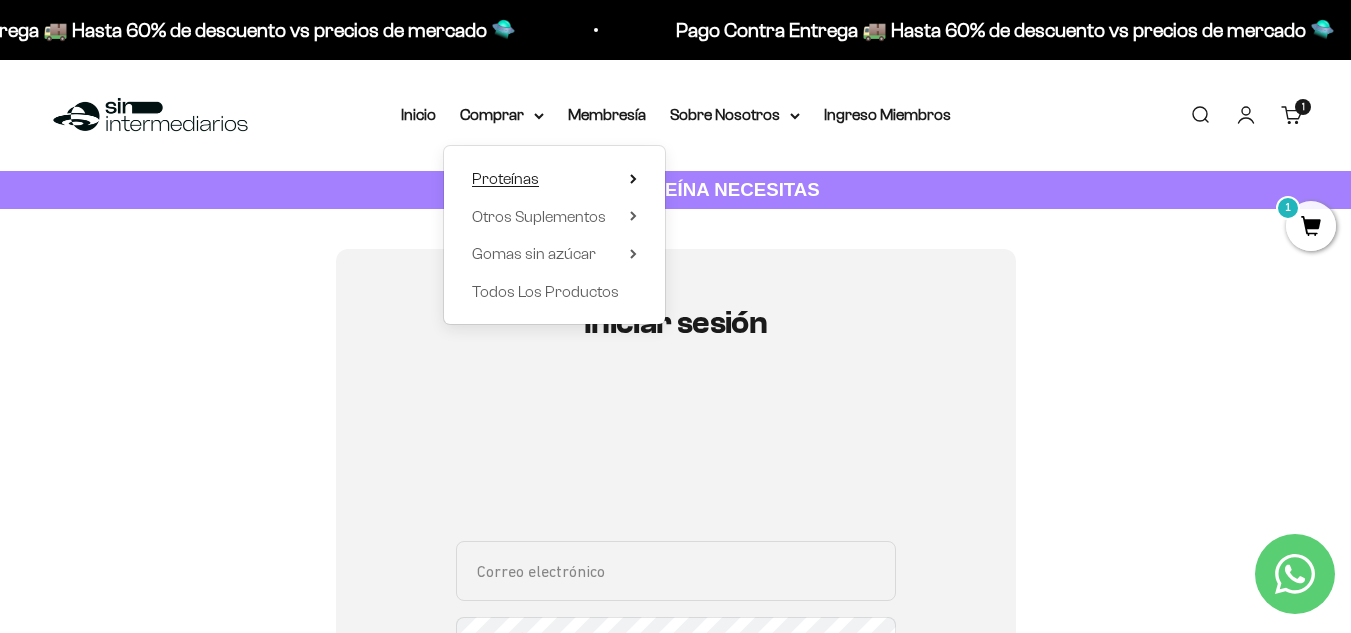 click on "Proteínas" at bounding box center (554, 179) 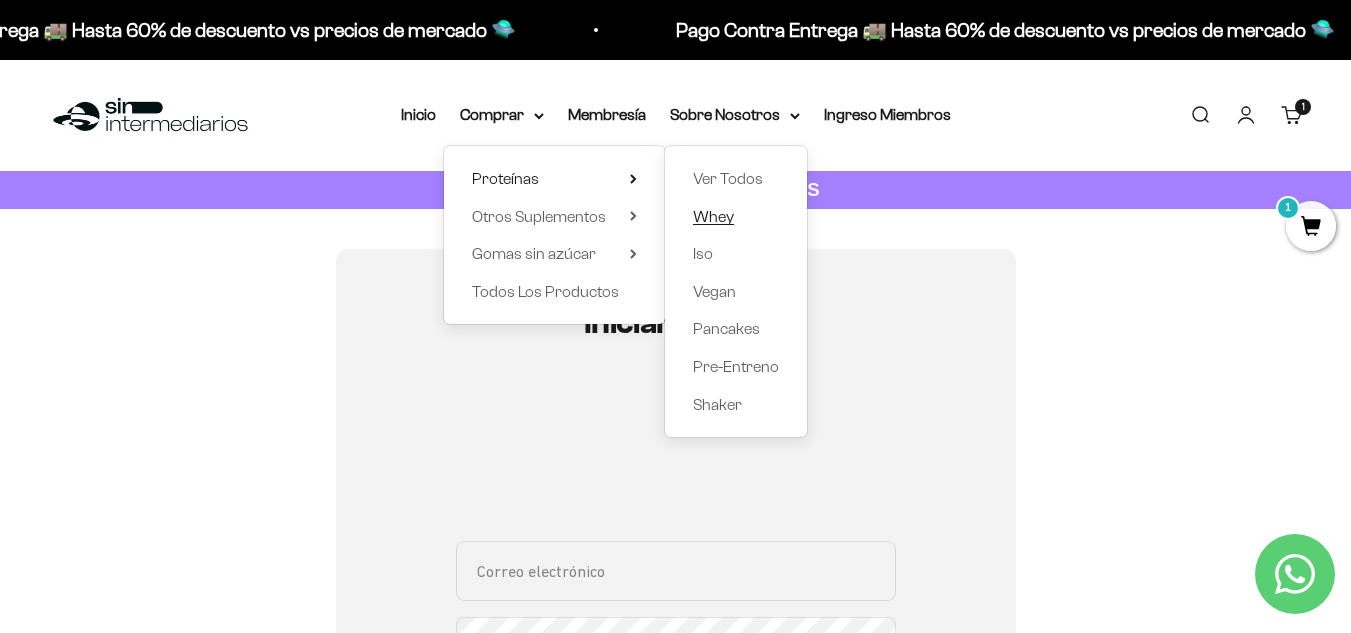click on "Whey" at bounding box center (713, 216) 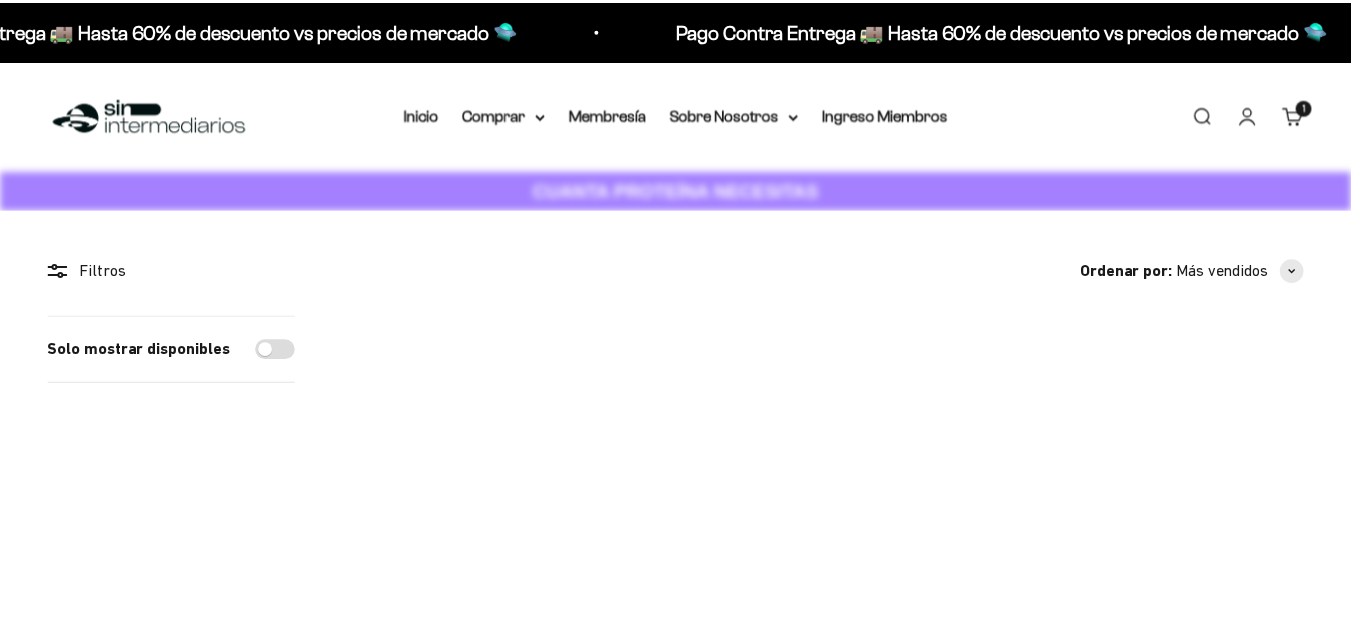 scroll, scrollTop: 0, scrollLeft: 0, axis: both 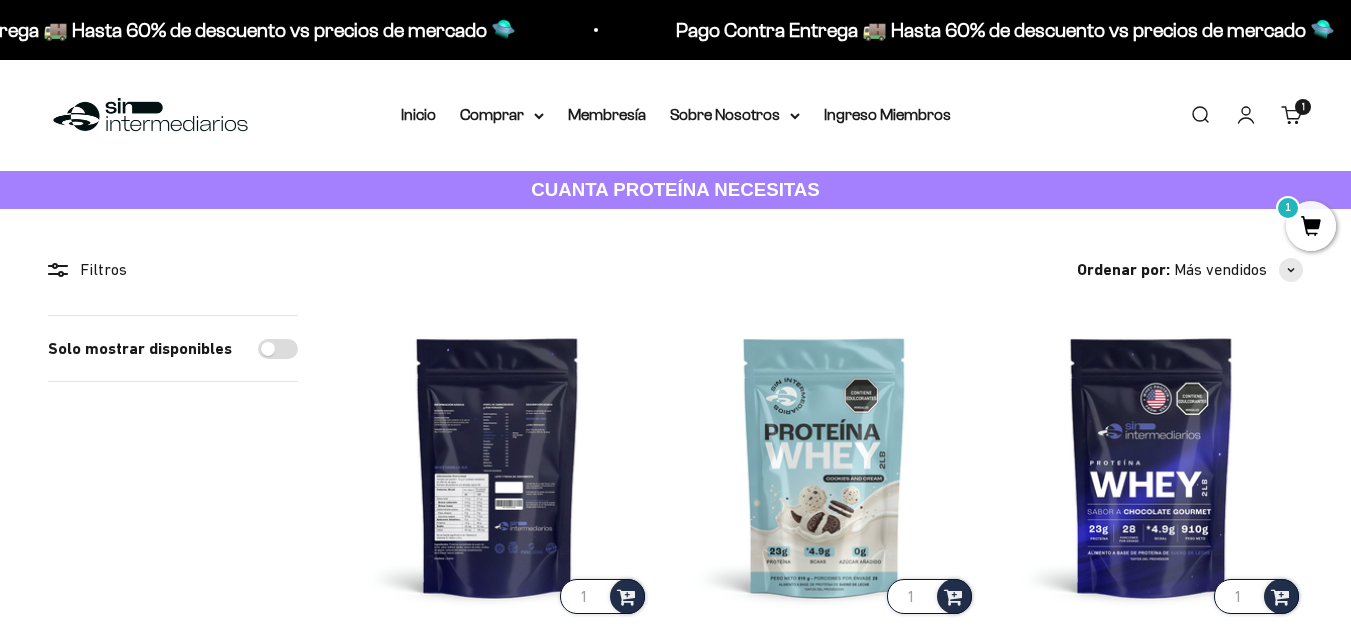 click at bounding box center (497, 466) 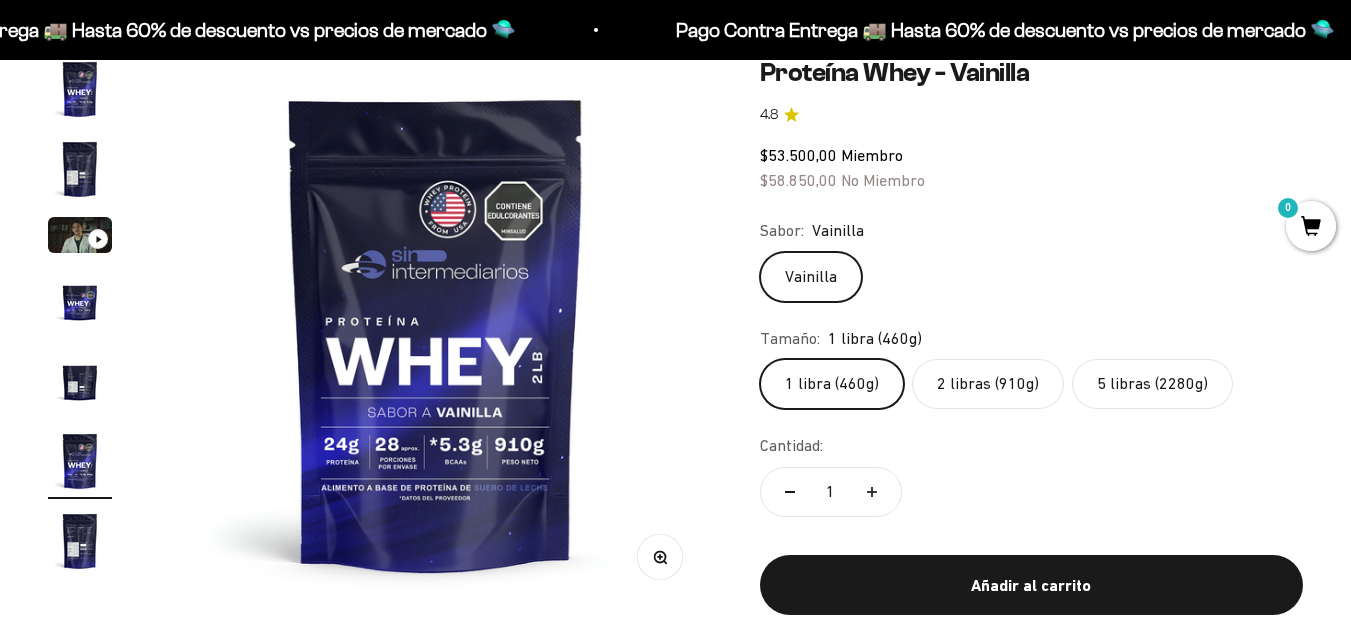 scroll, scrollTop: 200, scrollLeft: 0, axis: vertical 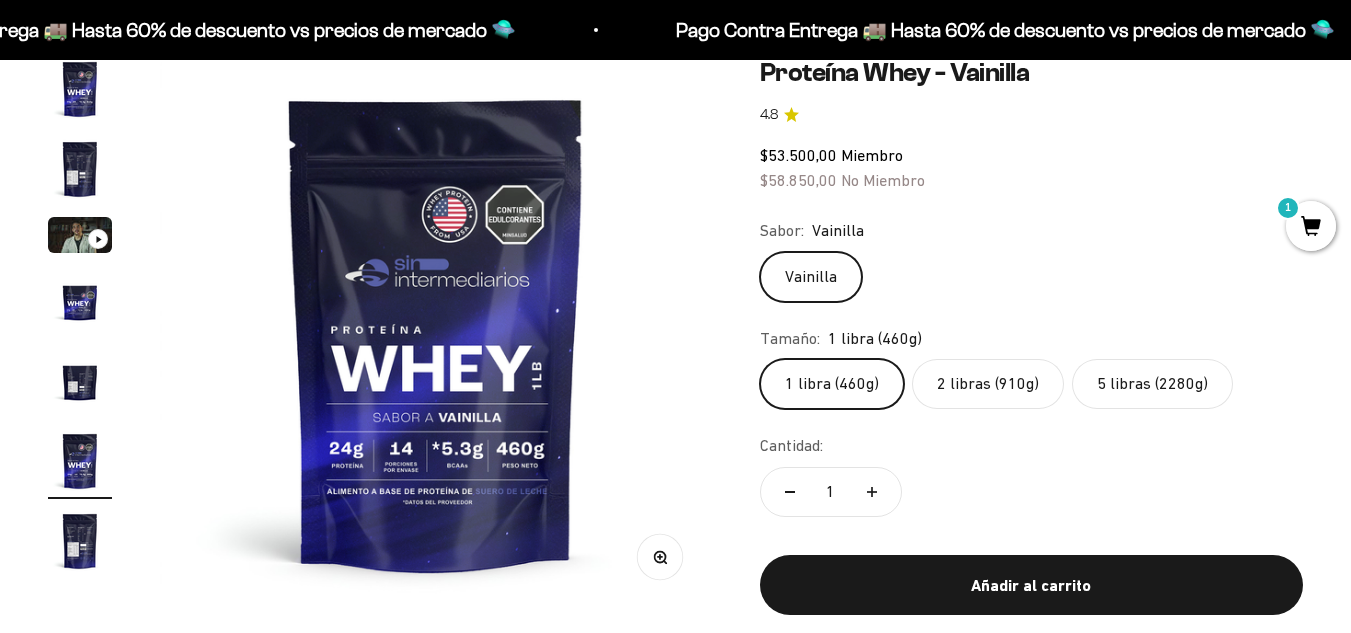 click on "2 libras (910g)" 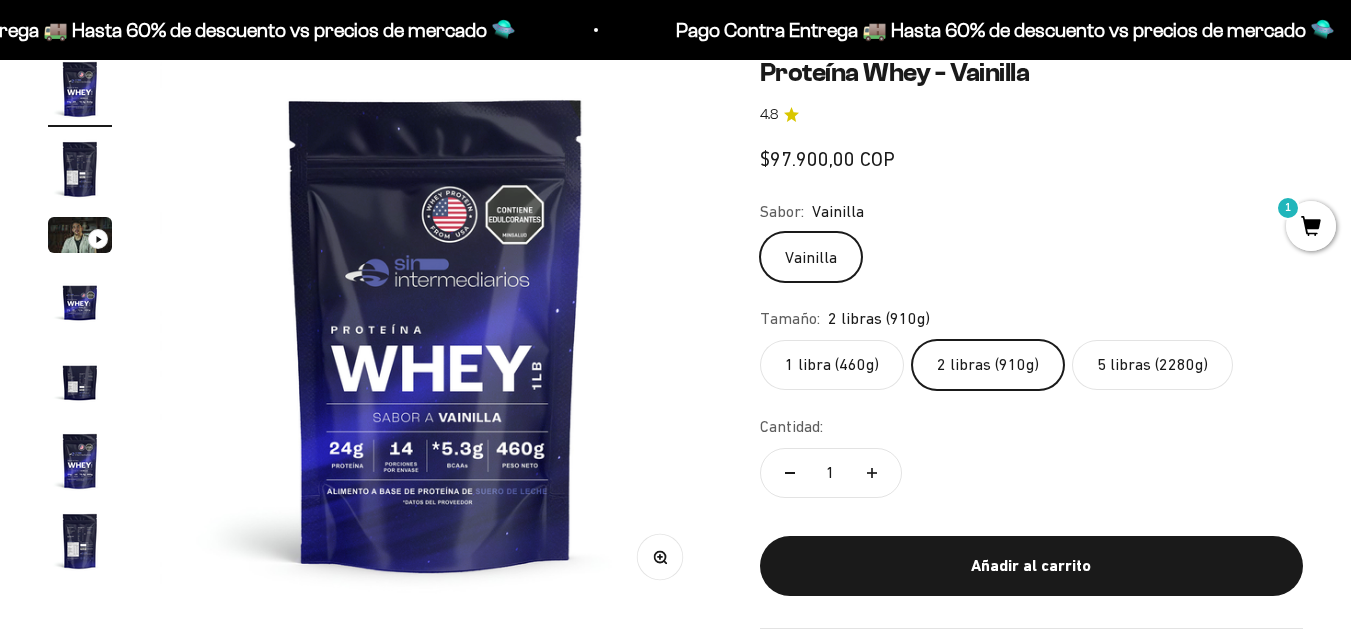 scroll, scrollTop: 0, scrollLeft: 0, axis: both 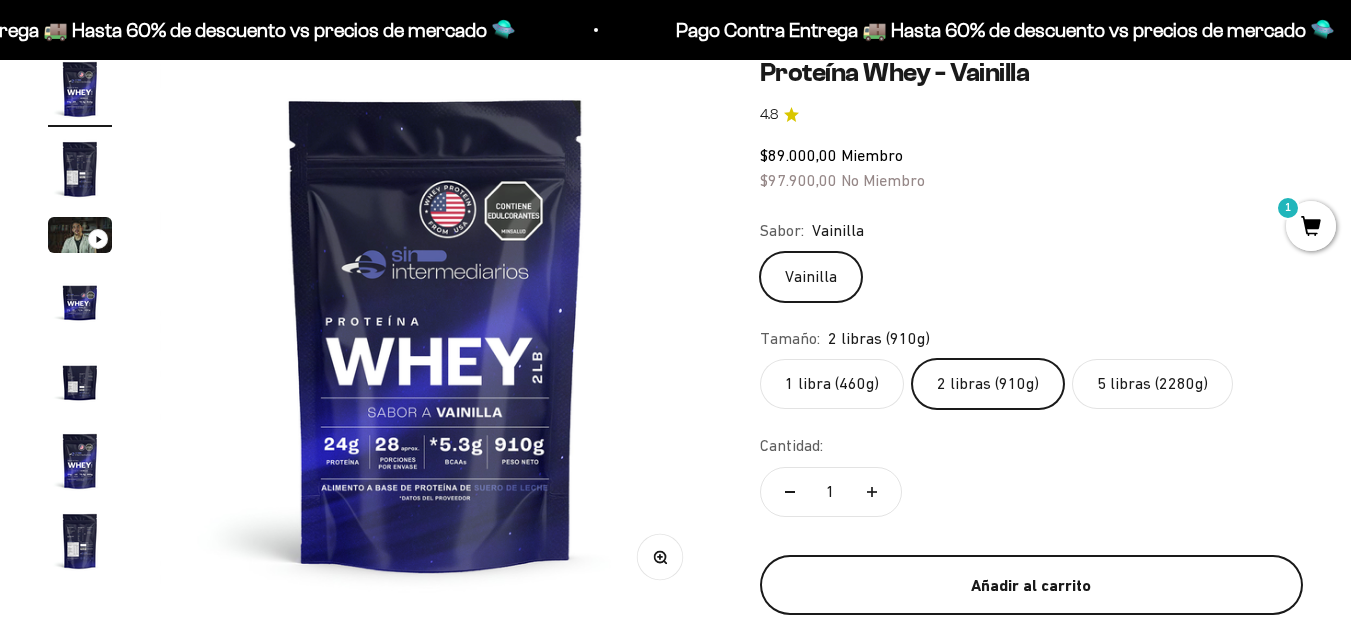 click on "Añadir al carrito" at bounding box center [1031, 586] 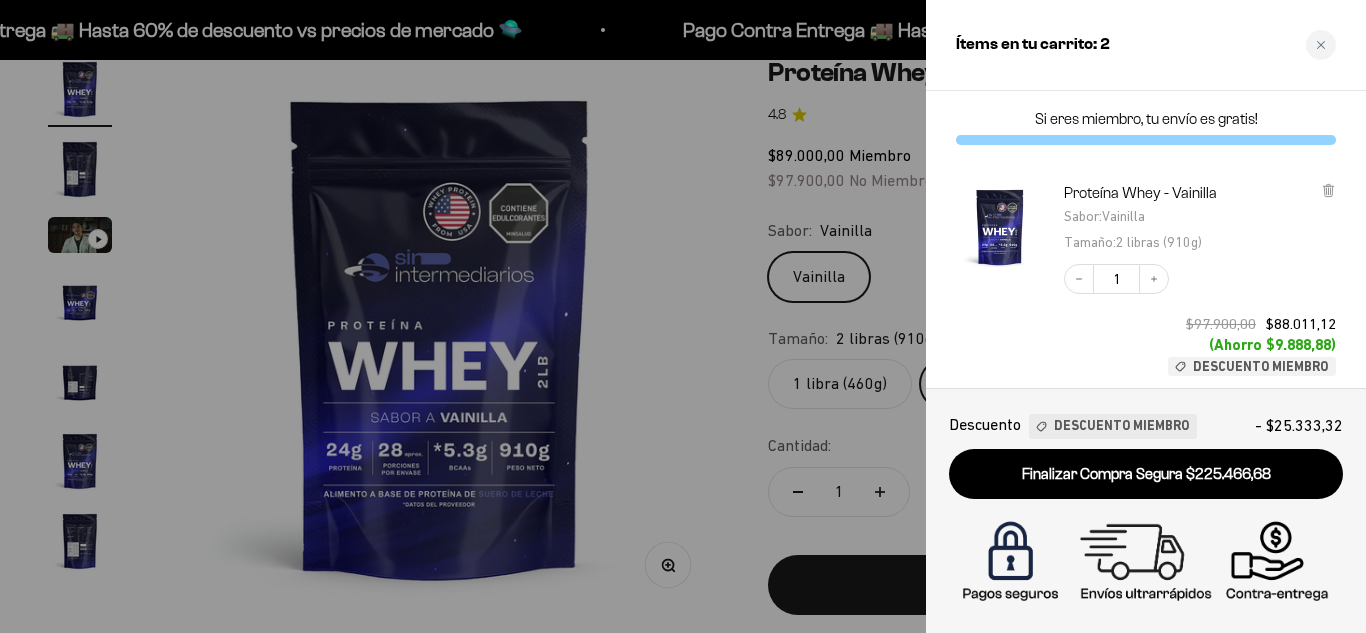 type 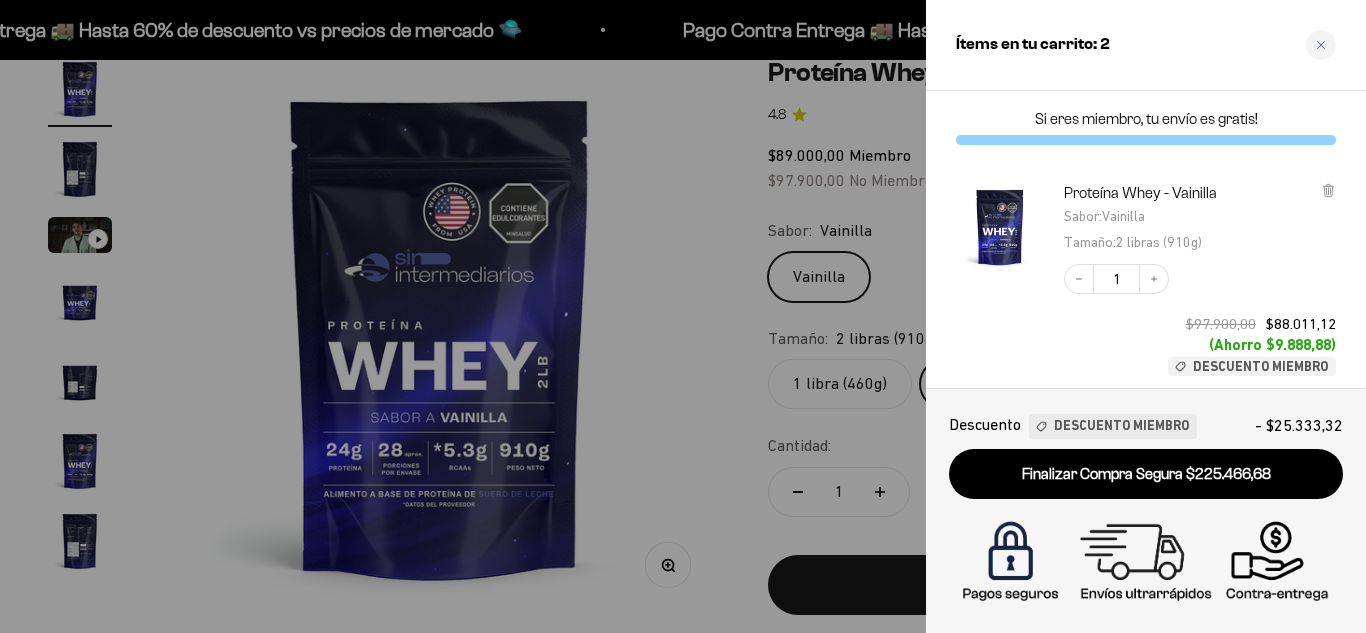 click at bounding box center (683, 316) 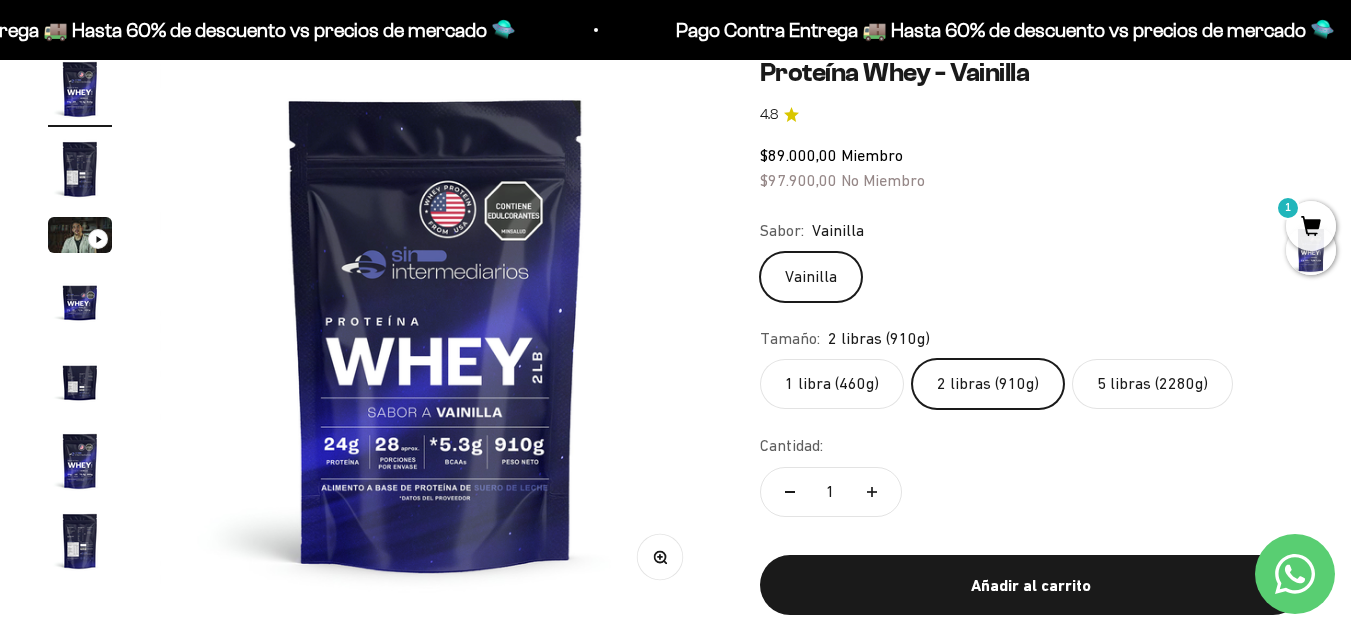 click on "1" at bounding box center (1311, 226) 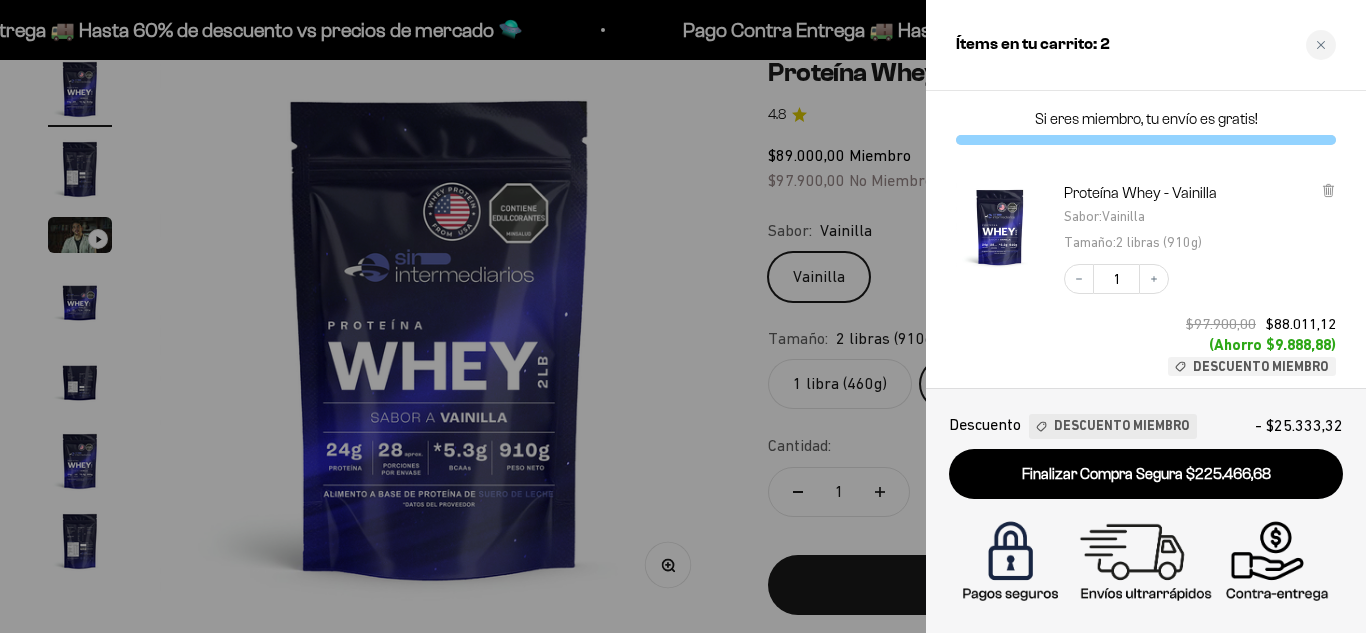 click on "Ítems en tu carrito: 2" at bounding box center [1033, 45] 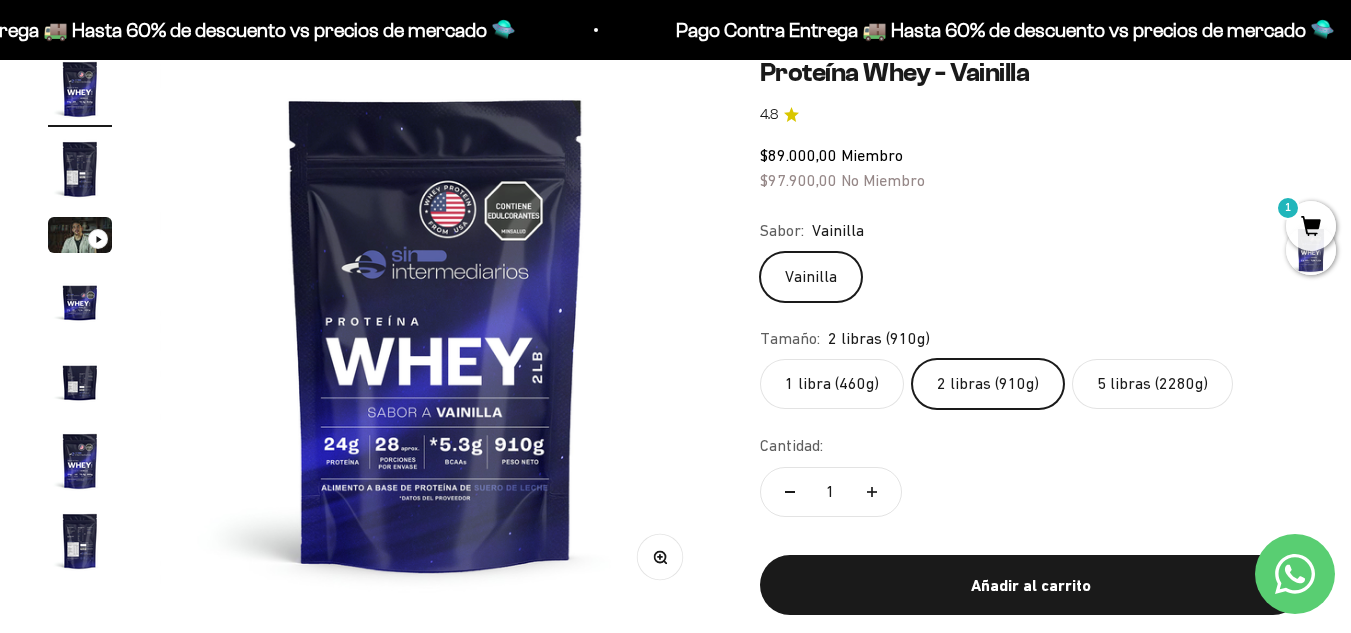 scroll, scrollTop: 0, scrollLeft: 0, axis: both 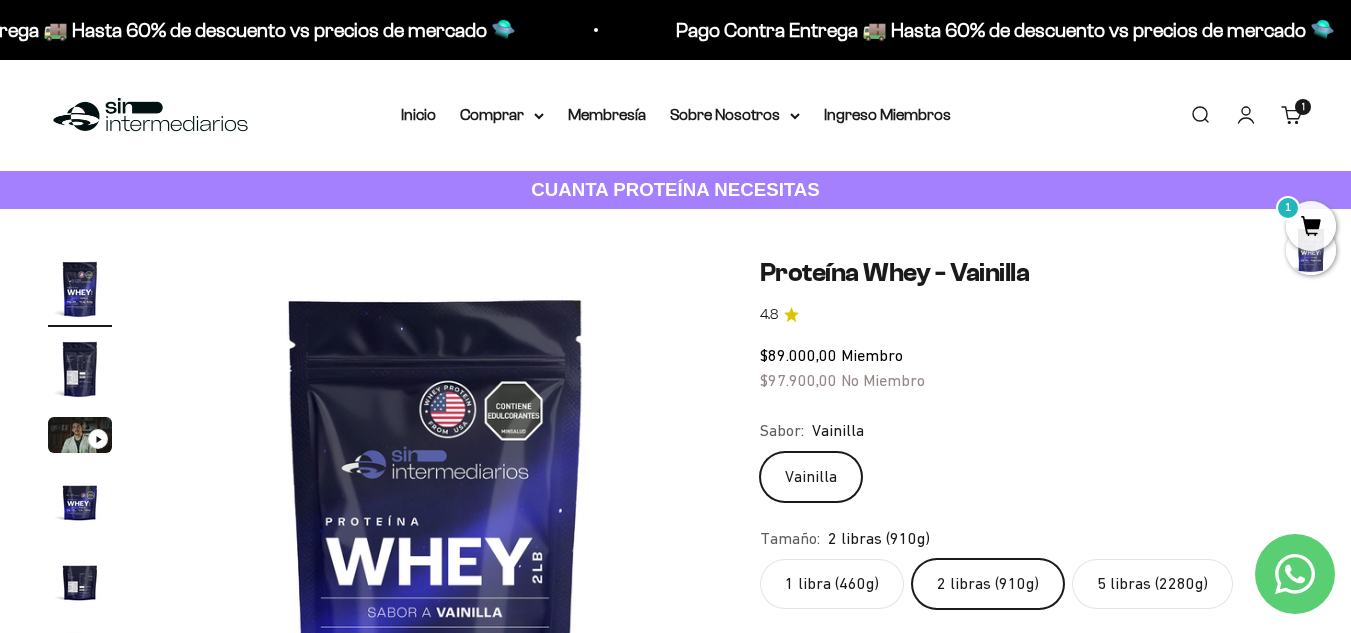 click on "1" at bounding box center [1303, 107] 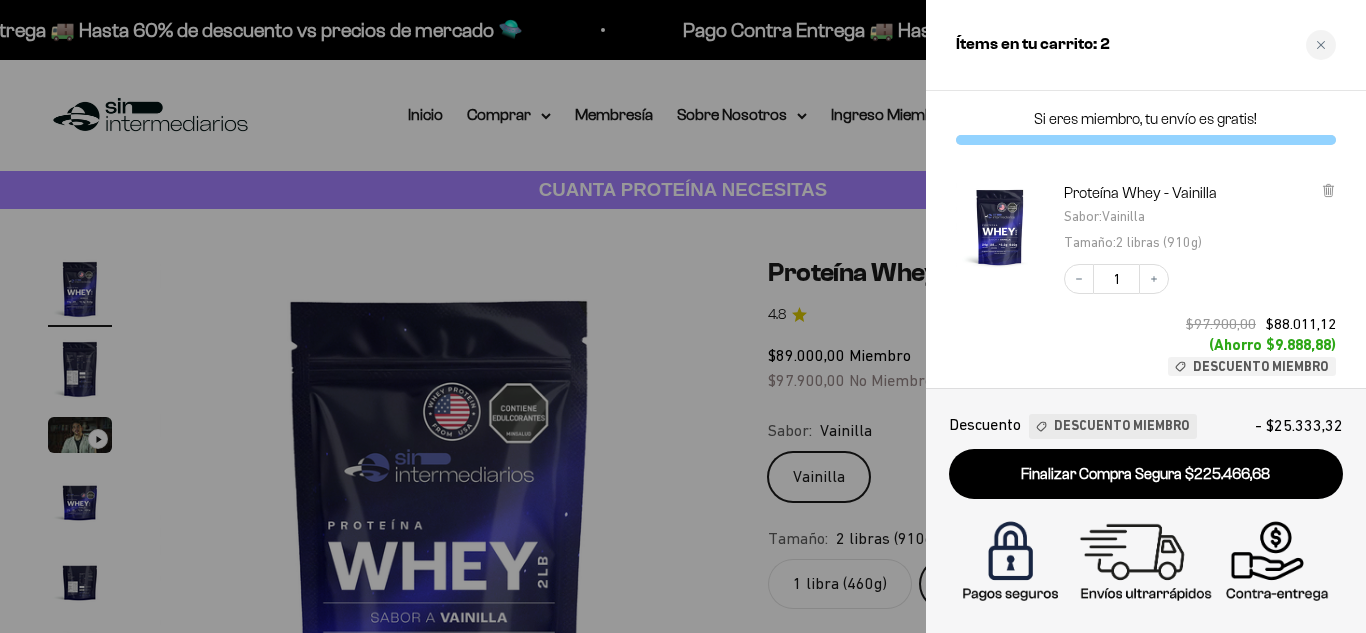drag, startPoint x: 667, startPoint y: 176, endPoint x: 570, endPoint y: 139, distance: 103.81715 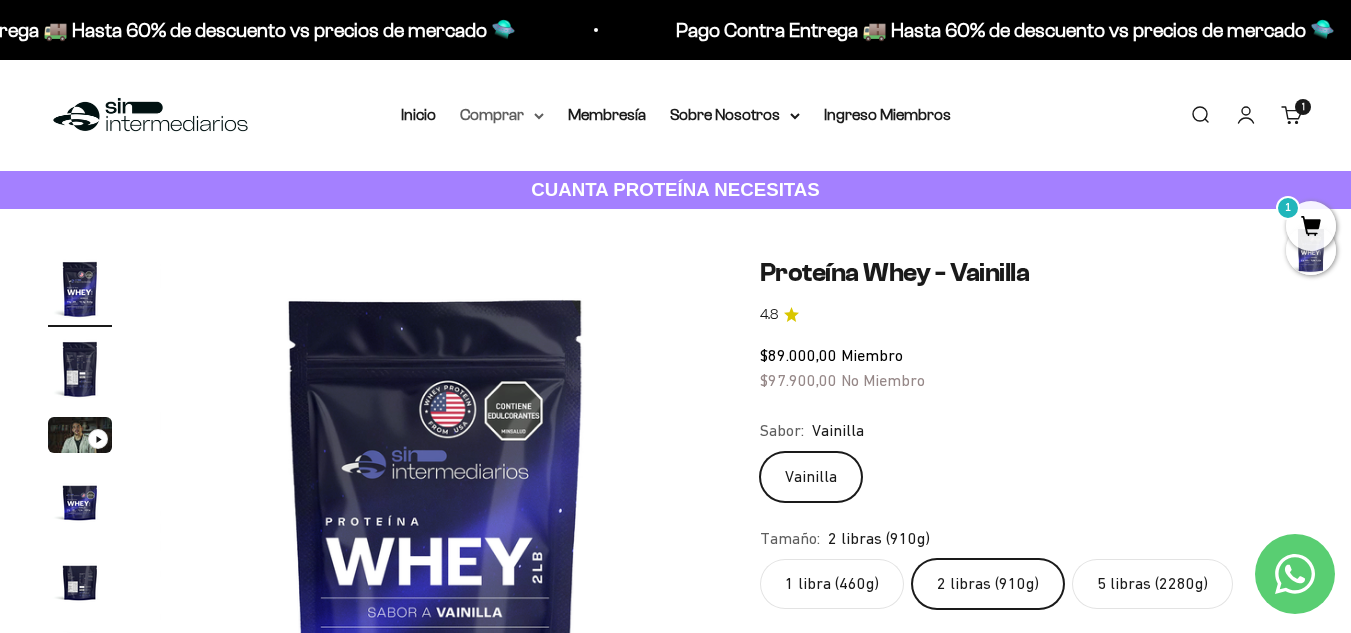 click 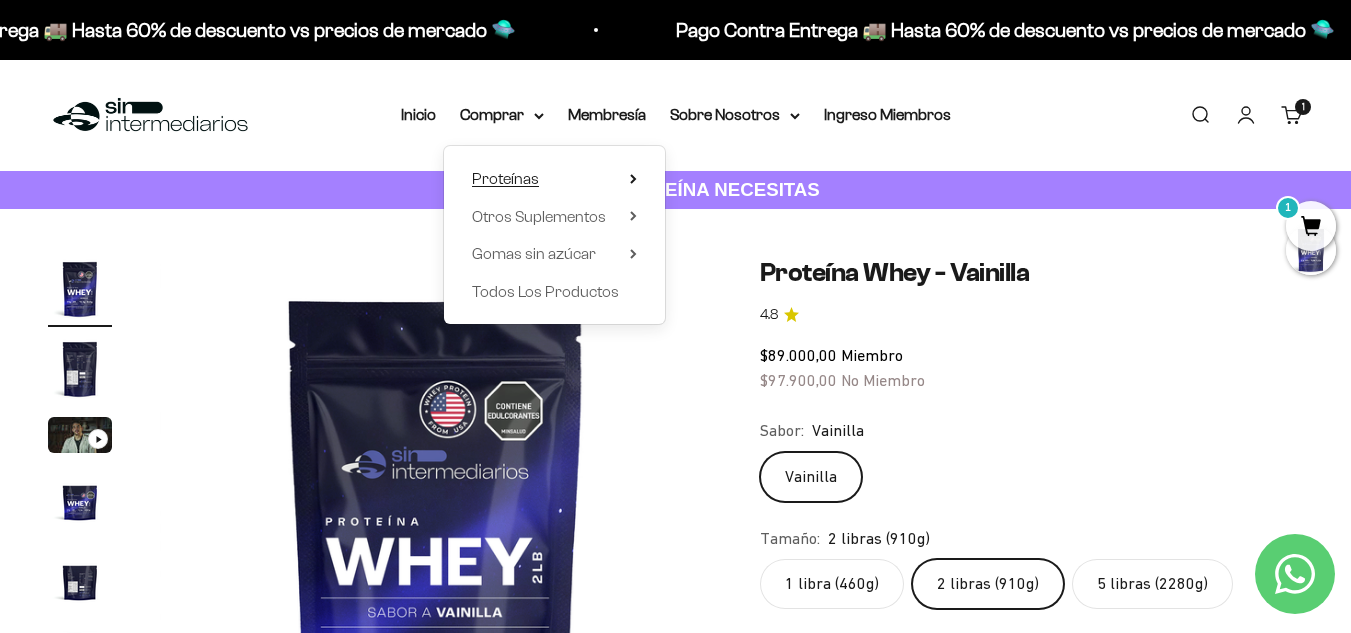 click on "Proteínas" at bounding box center (554, 179) 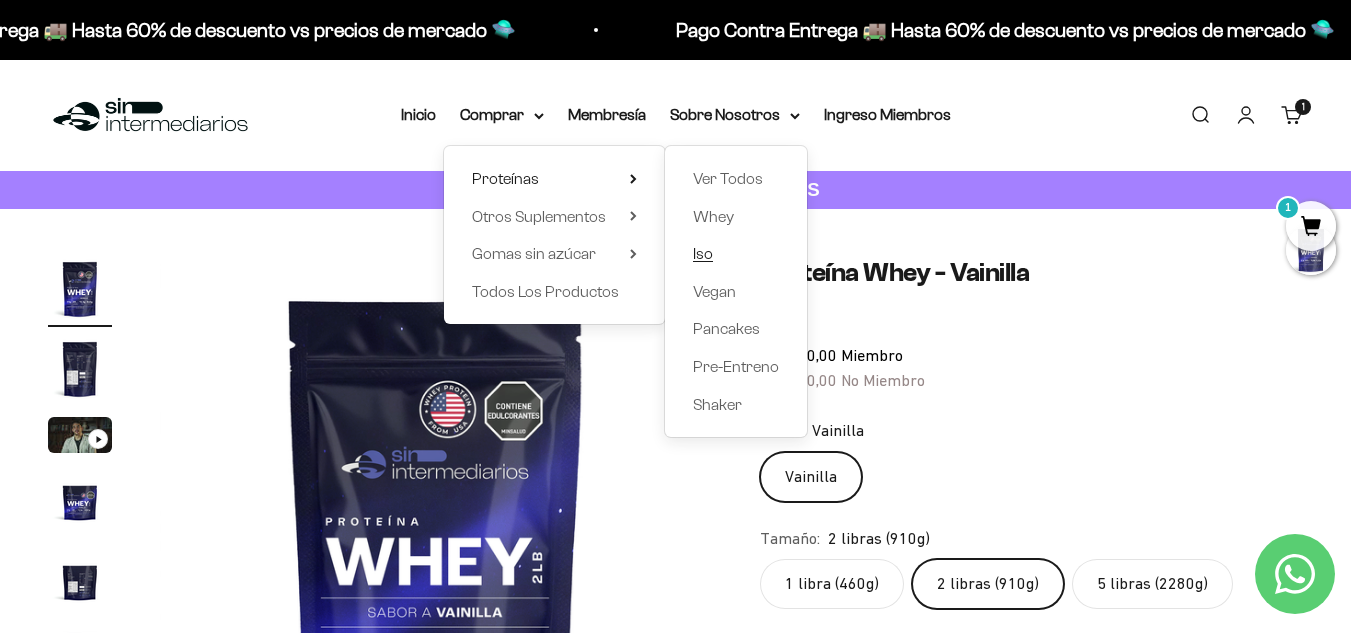 click on "Iso" at bounding box center (736, 254) 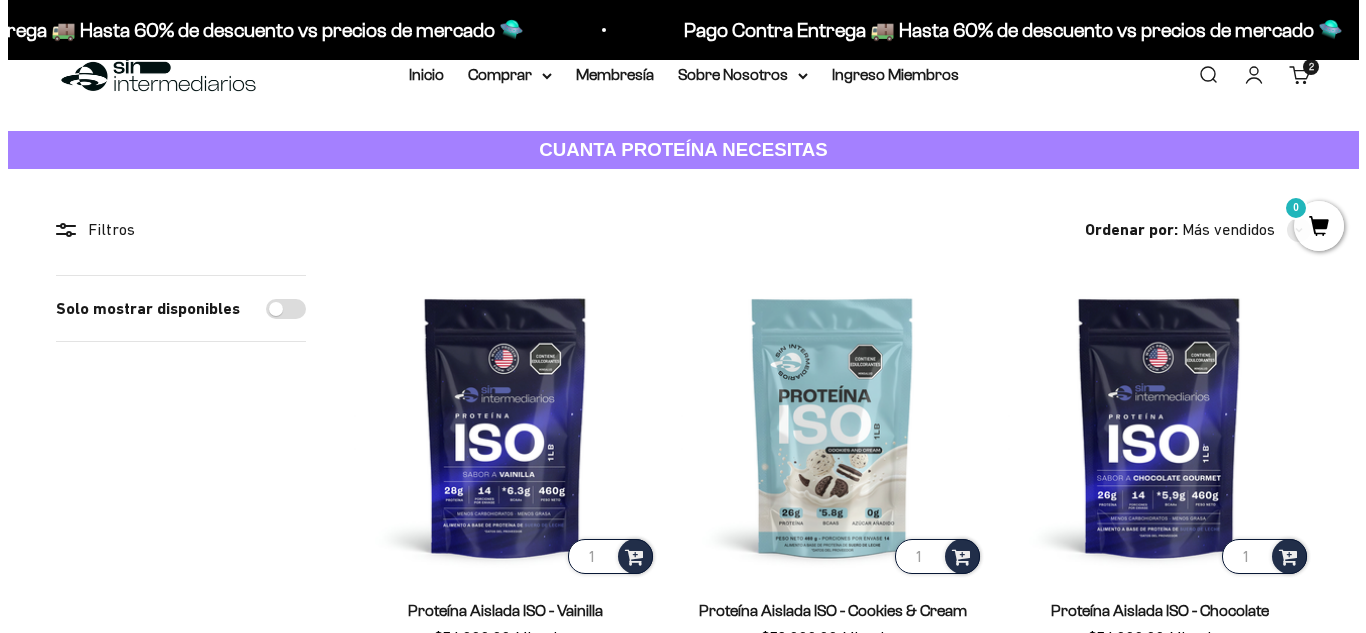 scroll, scrollTop: 40, scrollLeft: 0, axis: vertical 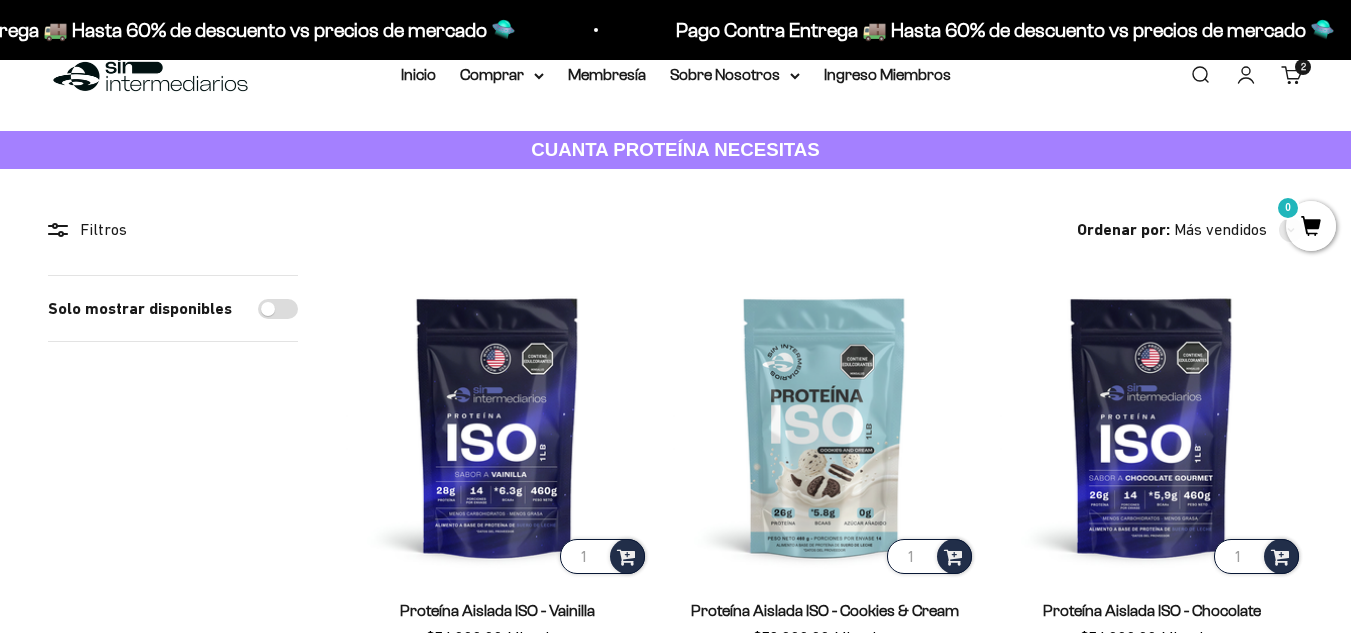 click on "2 artículos
2" at bounding box center [1303, 67] 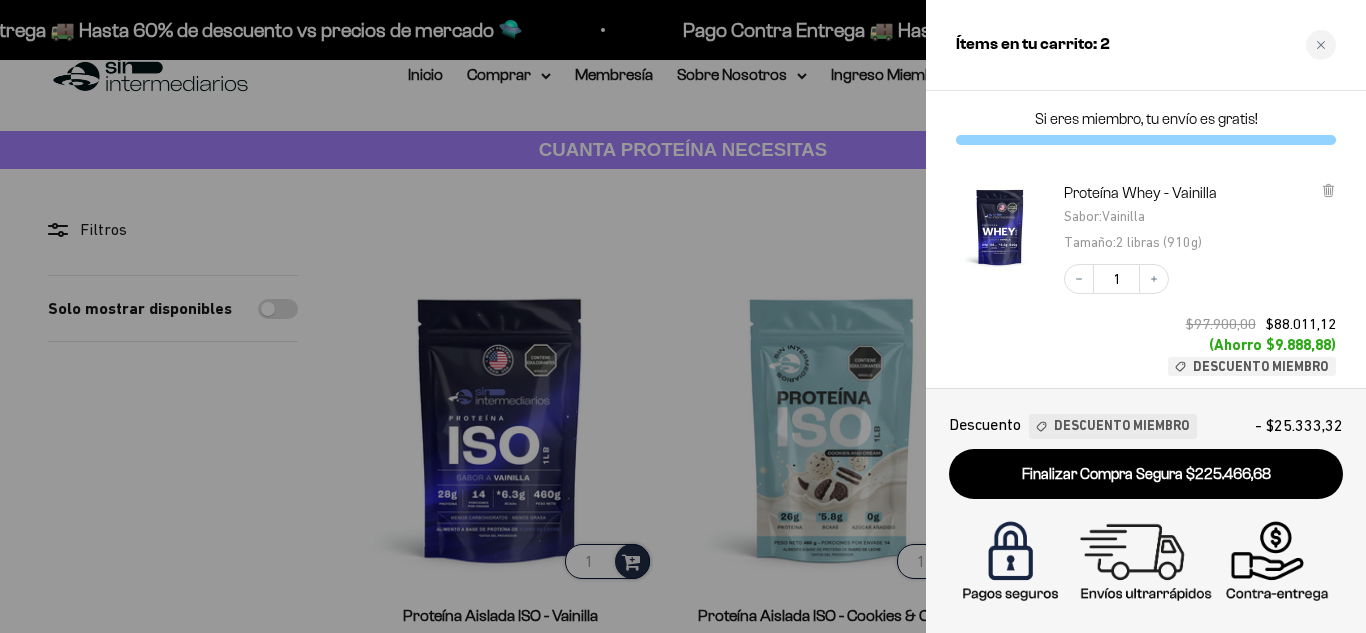 click on "2 libras (910g)" at bounding box center [1159, 242] 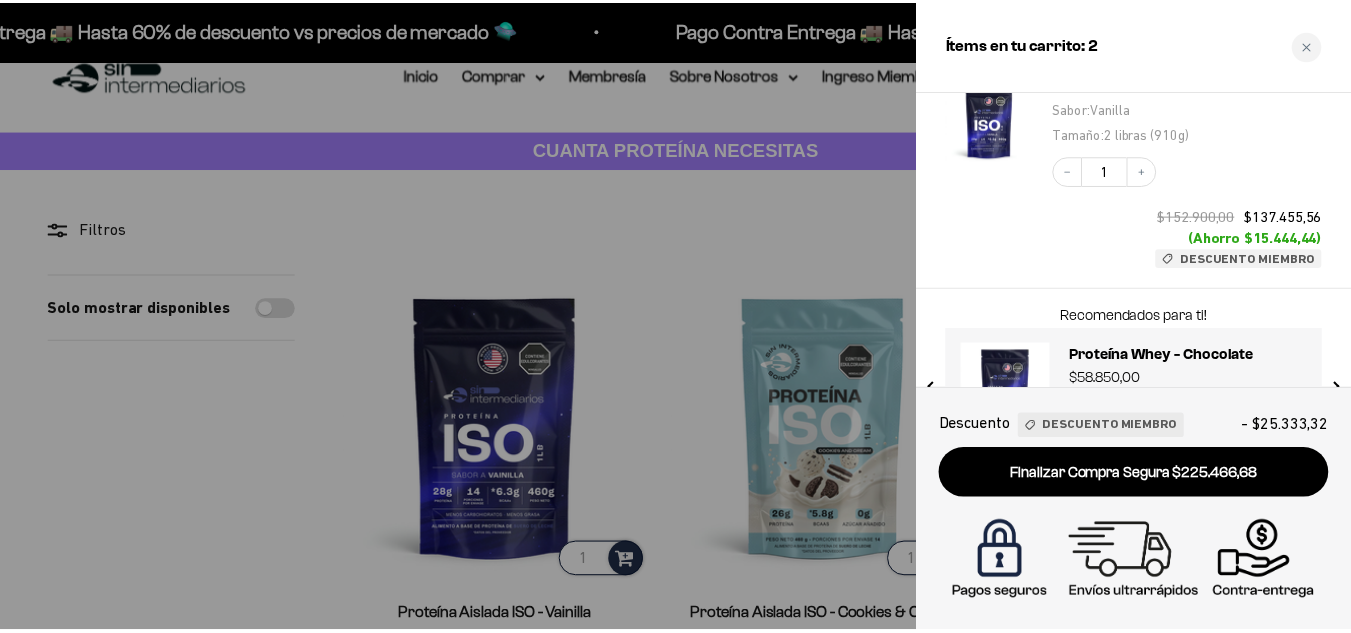 scroll, scrollTop: 417, scrollLeft: 0, axis: vertical 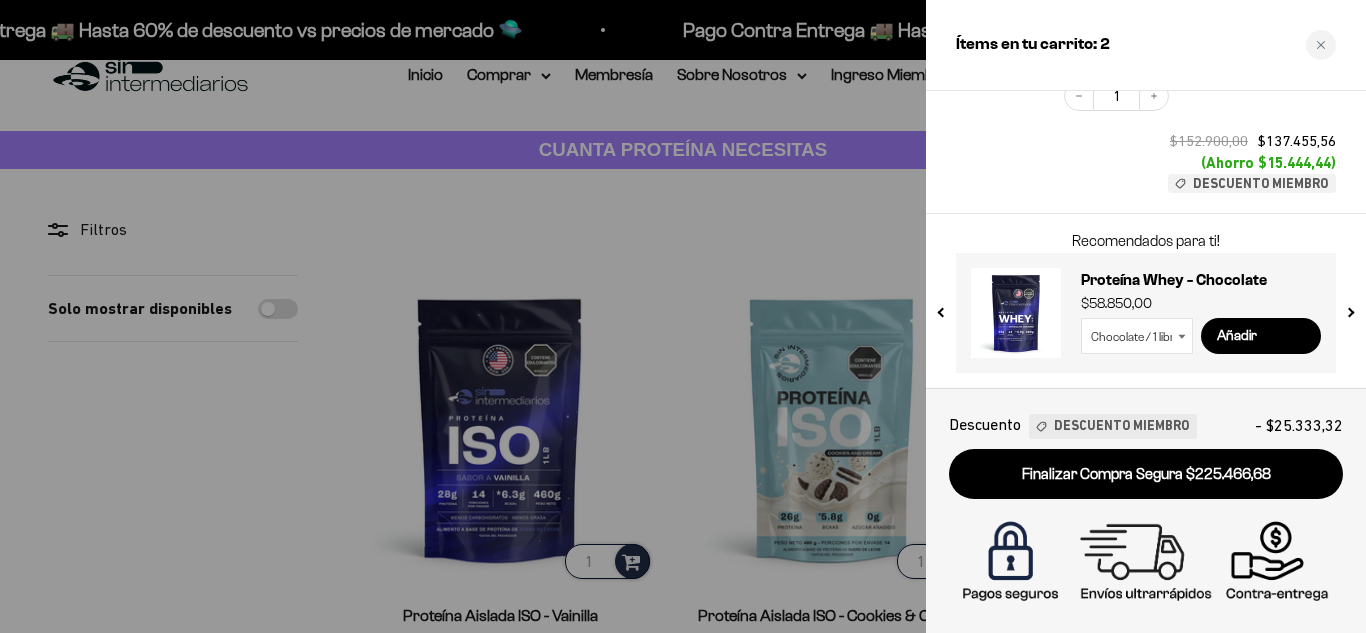 click at bounding box center [683, 316] 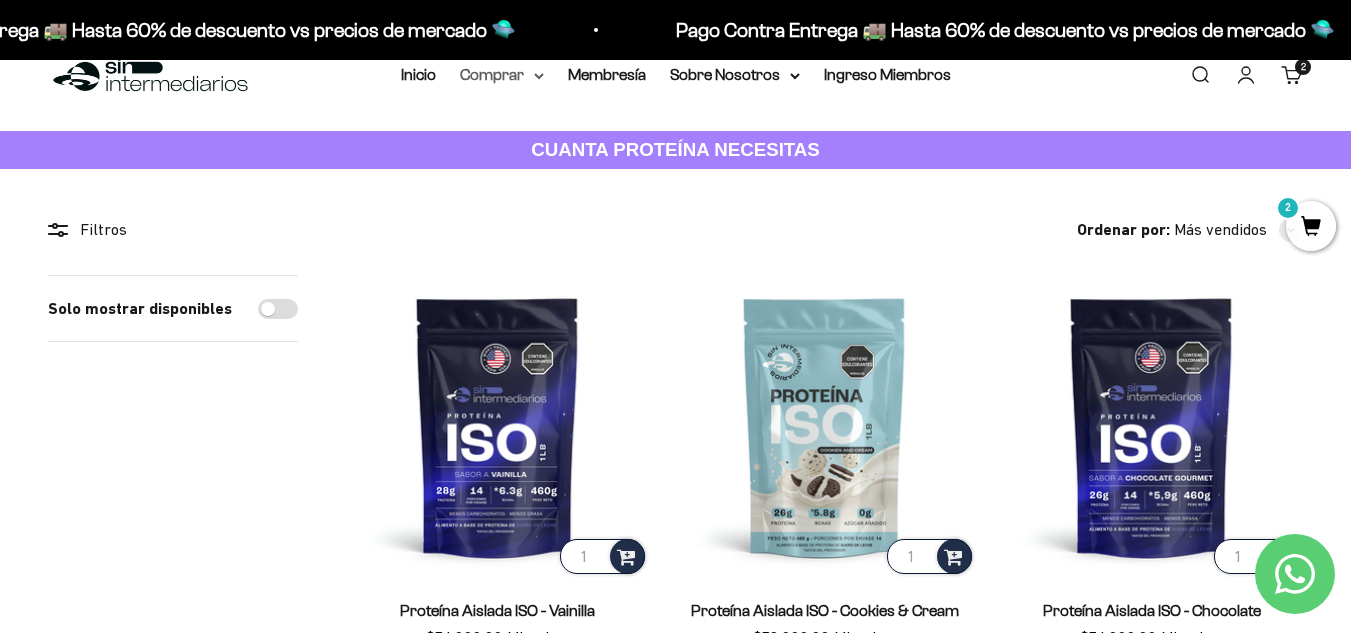 click on "Comprar" at bounding box center [502, 75] 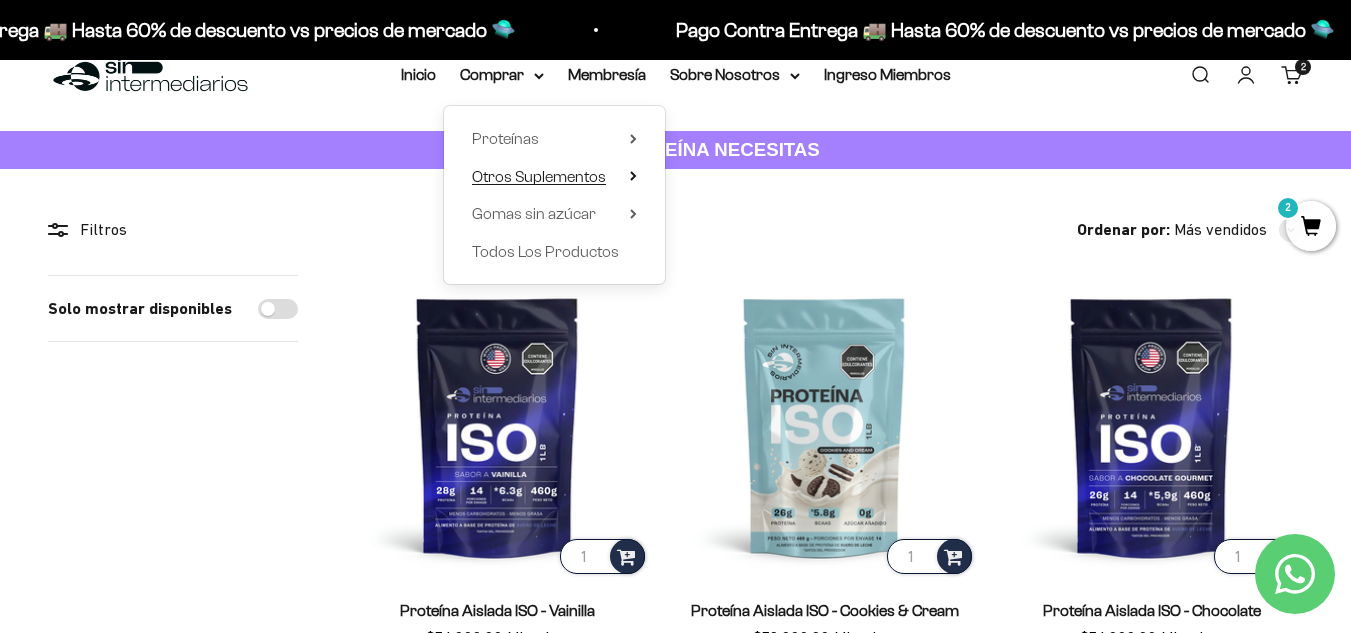 click on "Otros Suplementos" at bounding box center [539, 176] 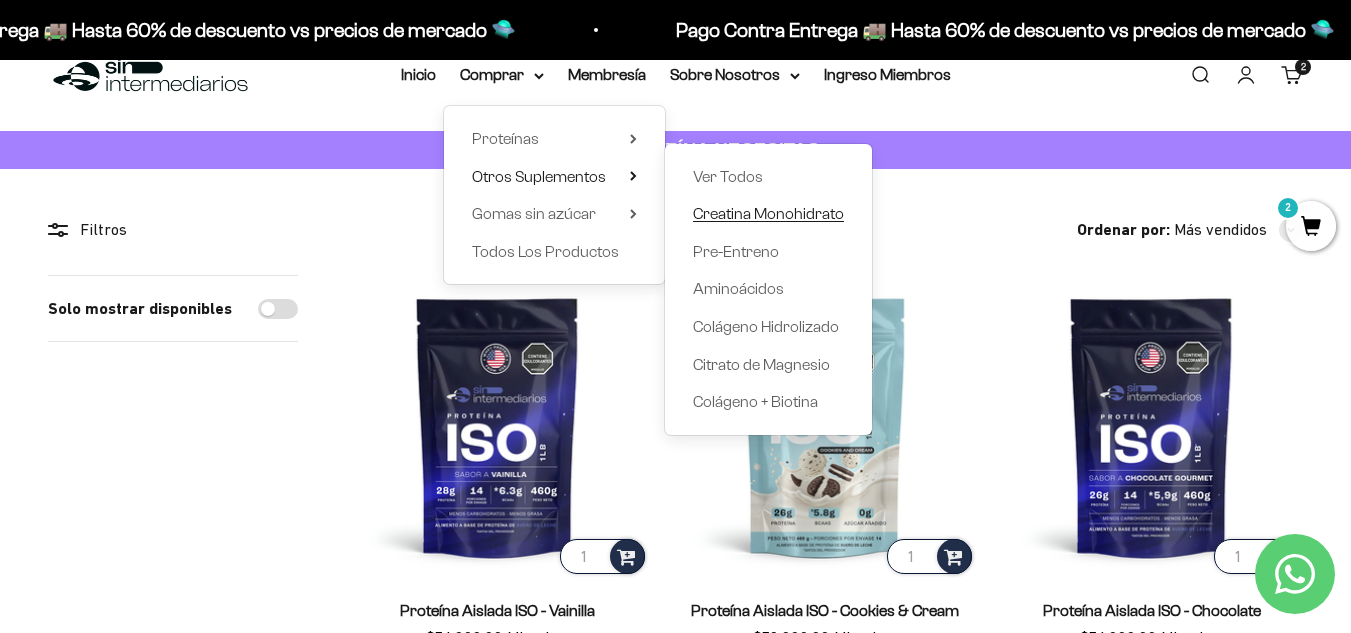 click on "Creatina Monohidrato" at bounding box center [768, 213] 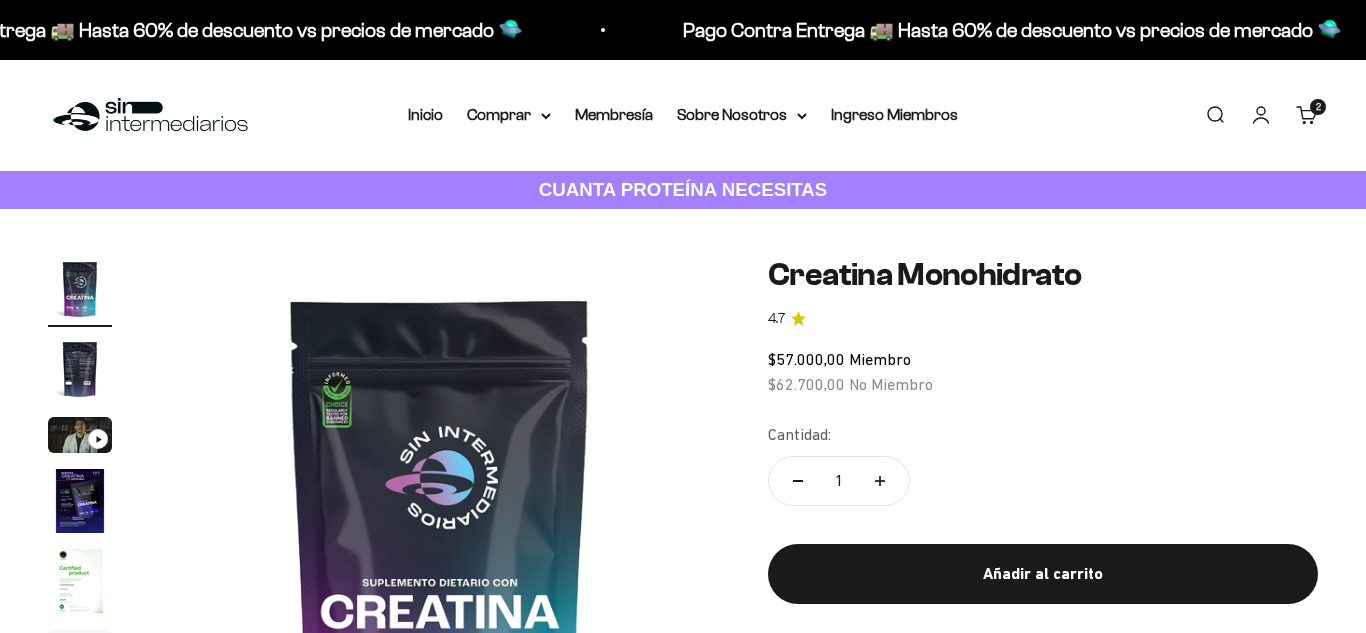 scroll, scrollTop: 40, scrollLeft: 0, axis: vertical 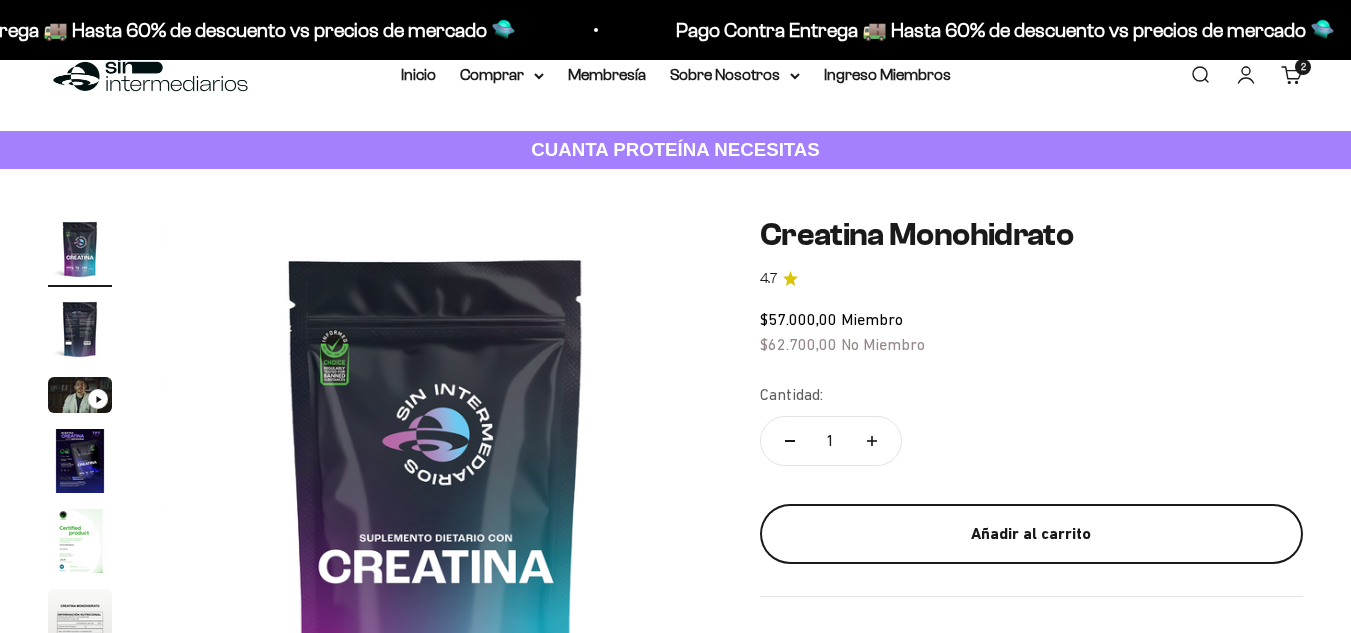 click on "Añadir al carrito" at bounding box center (1031, 534) 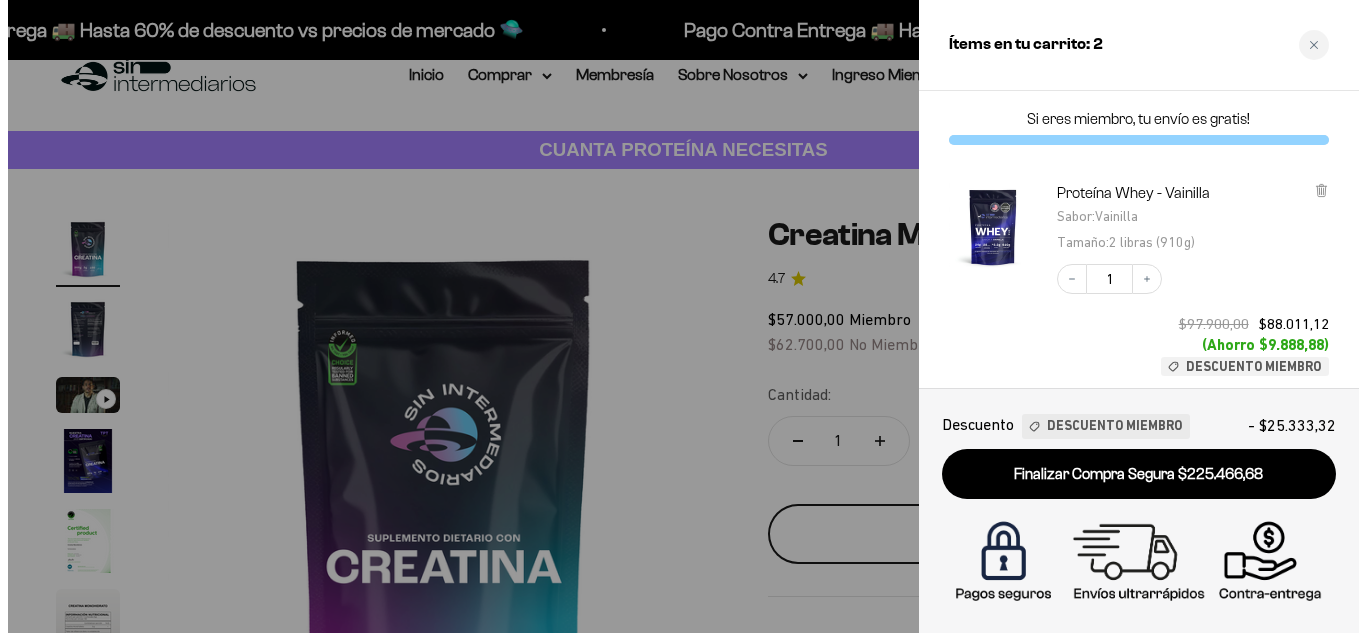scroll, scrollTop: 40, scrollLeft: 0, axis: vertical 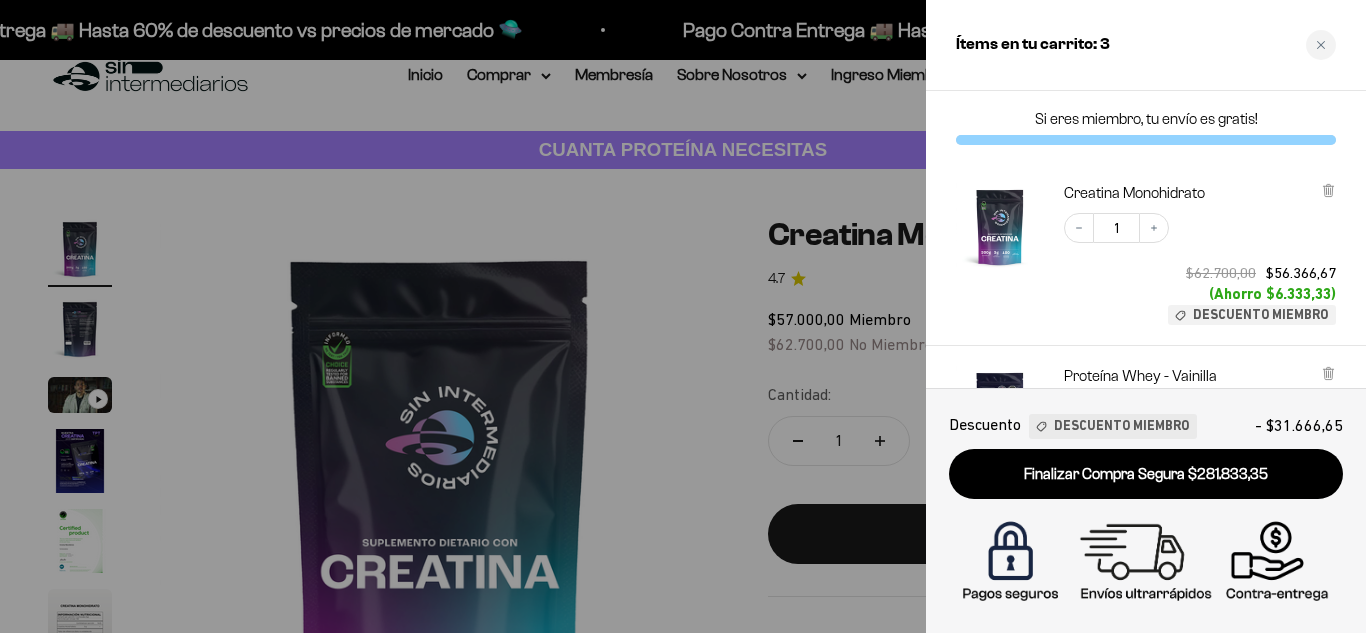 click on "Decrease quantity 1 Increase quantity $62.700,00 $56.366,67 (Ahorro $6.333,33) Descuento Miembro" at bounding box center [1190, 259] 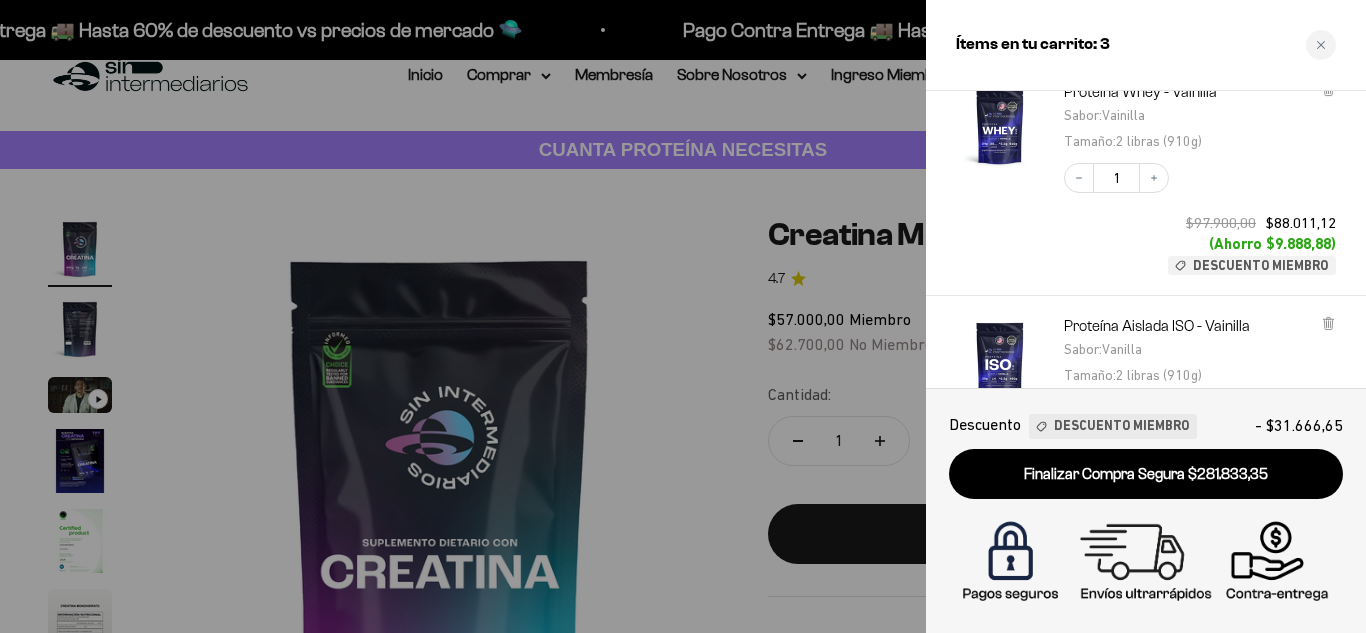 scroll, scrollTop: 320, scrollLeft: 0, axis: vertical 